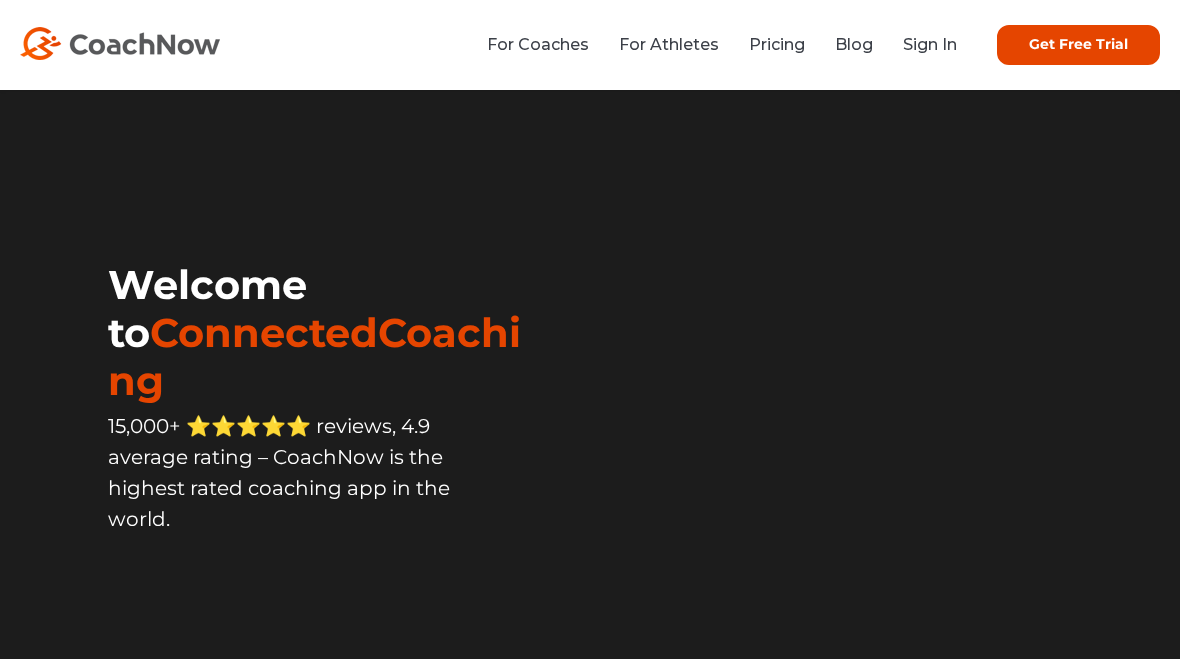 scroll, scrollTop: 0, scrollLeft: 0, axis: both 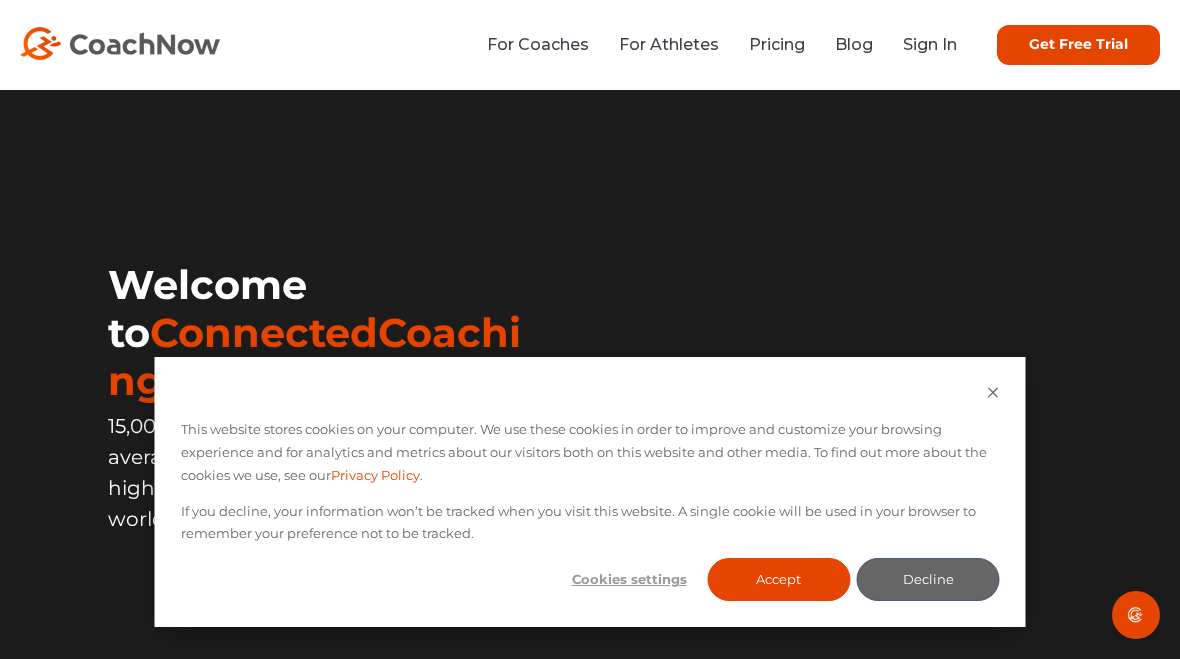click on "Sign In" at bounding box center [930, 44] 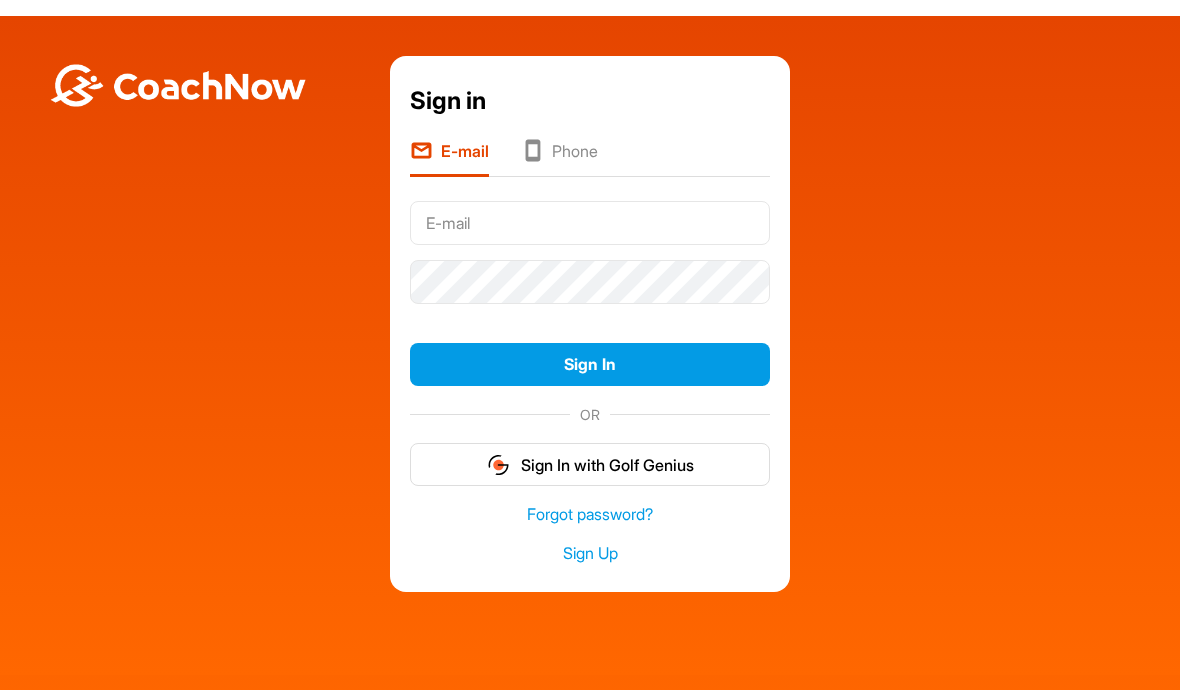 scroll, scrollTop: 0, scrollLeft: 0, axis: both 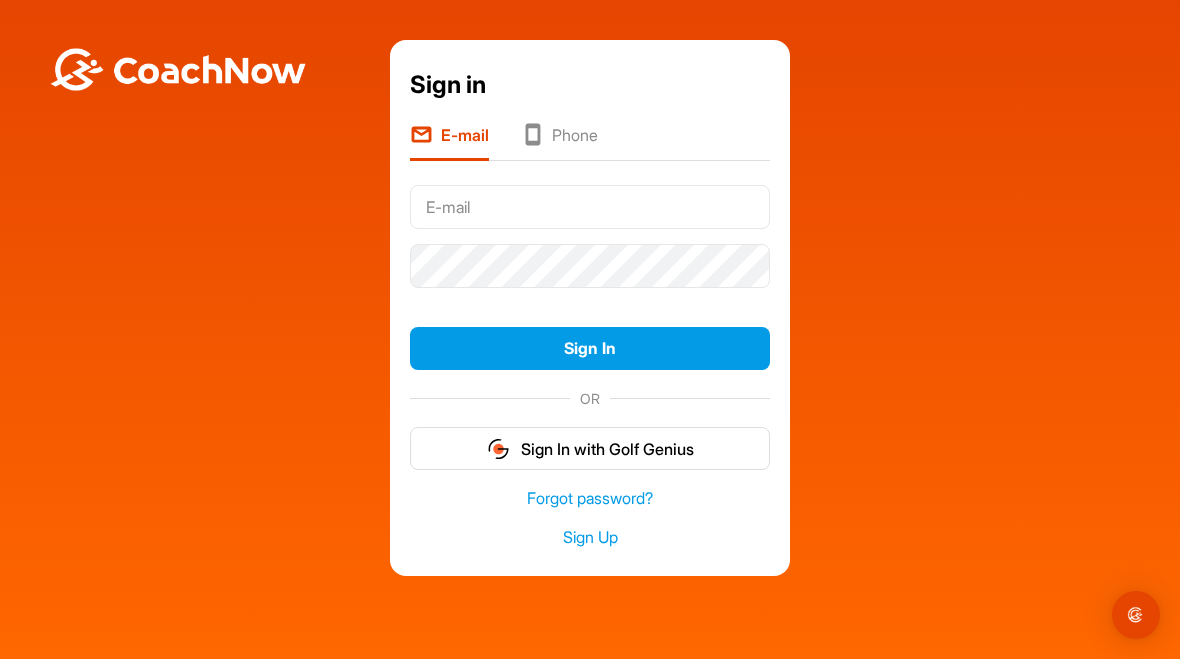 click at bounding box center [590, 207] 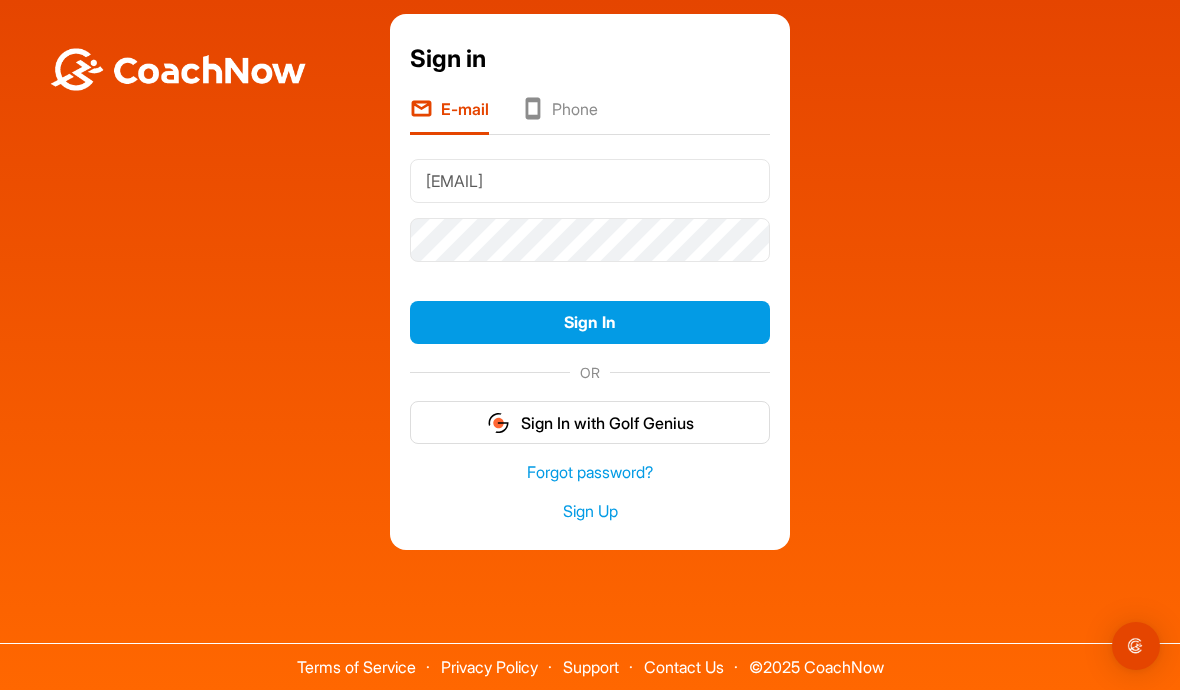 scroll, scrollTop: 26, scrollLeft: 0, axis: vertical 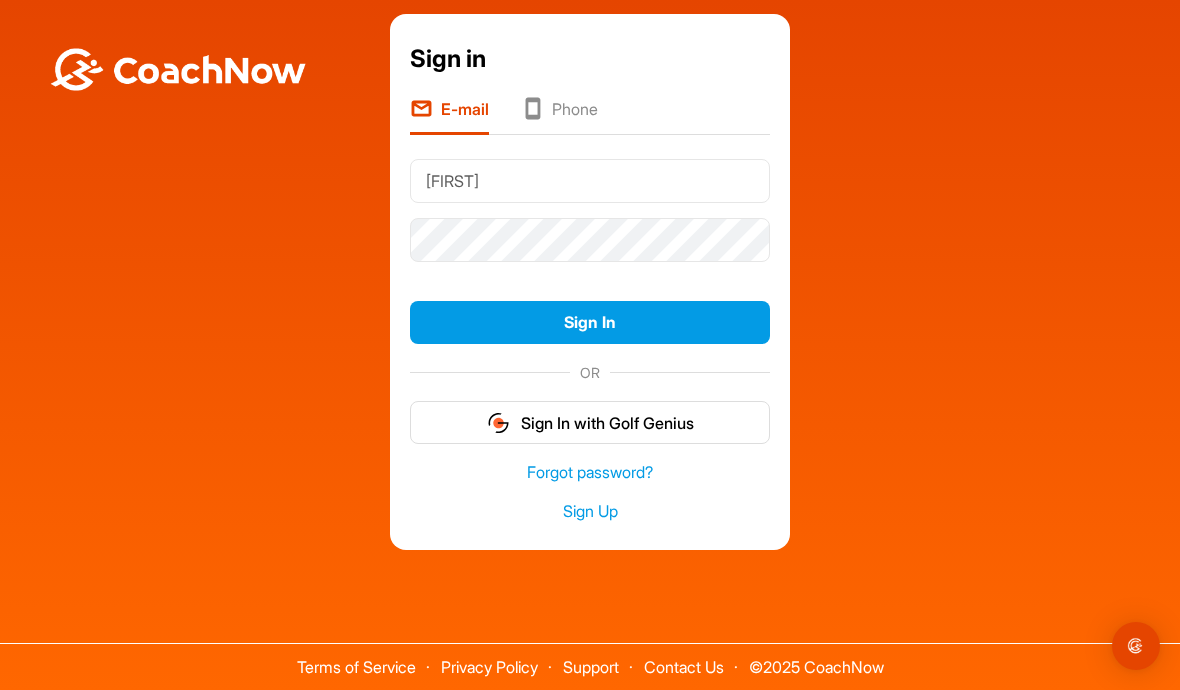 type on "J" 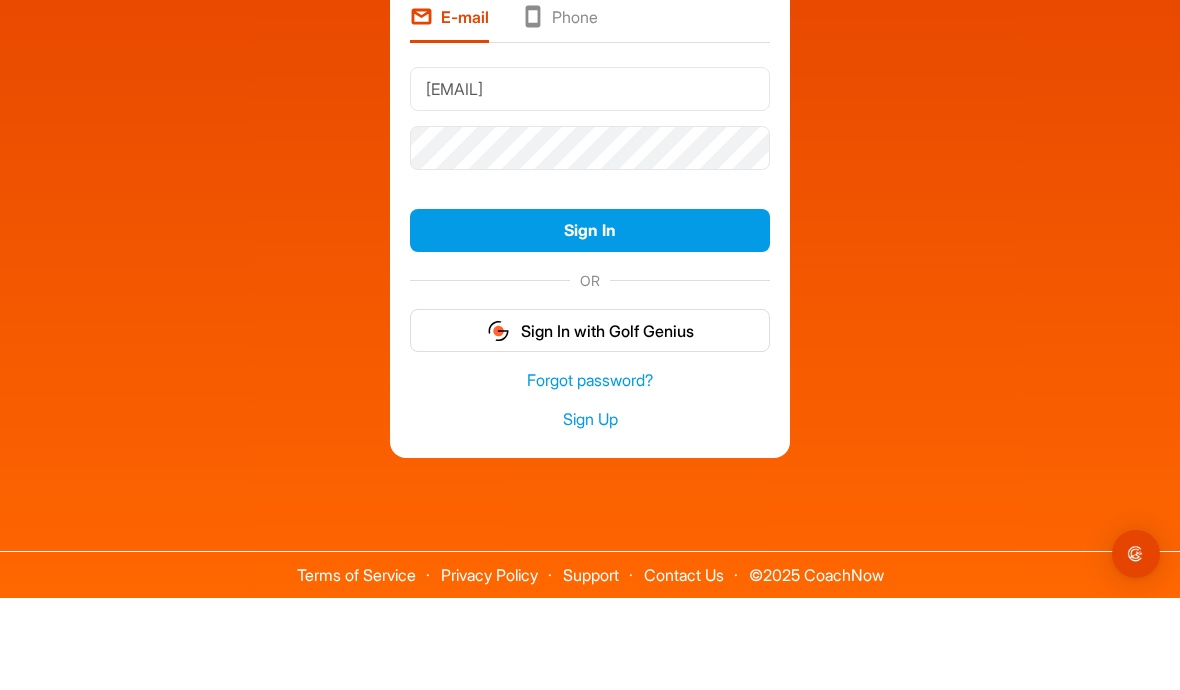 type on "[EMAIL]" 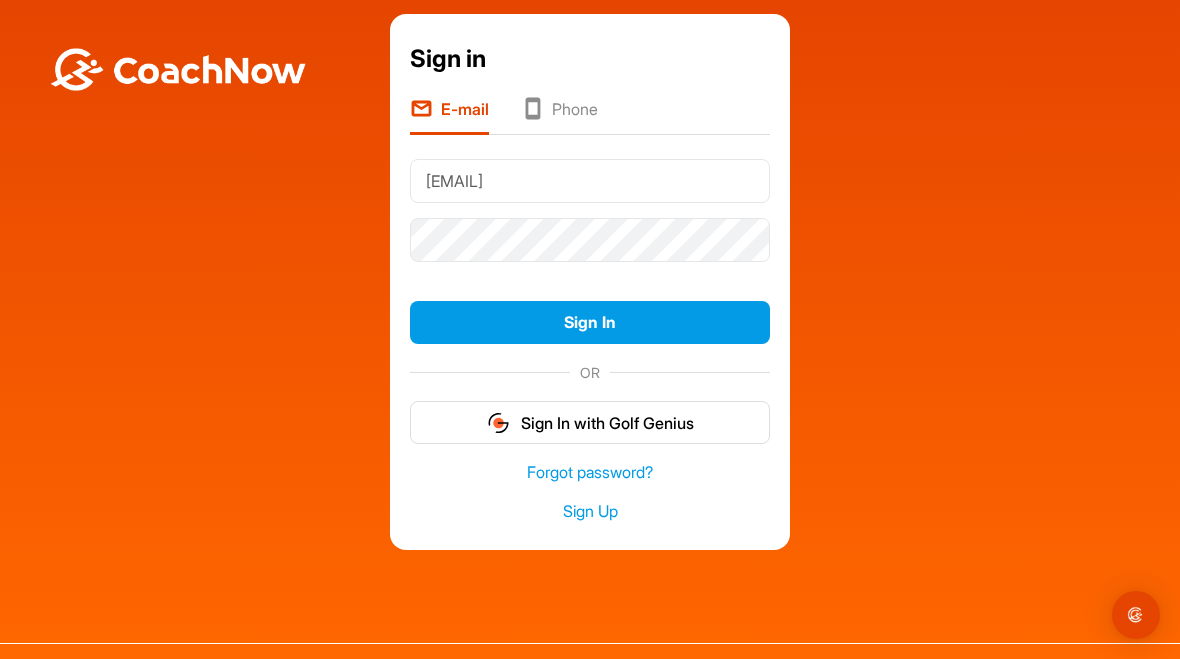 click on "[EMAIL] Sign In OR Sign In with Golf Genius" at bounding box center [590, 297] 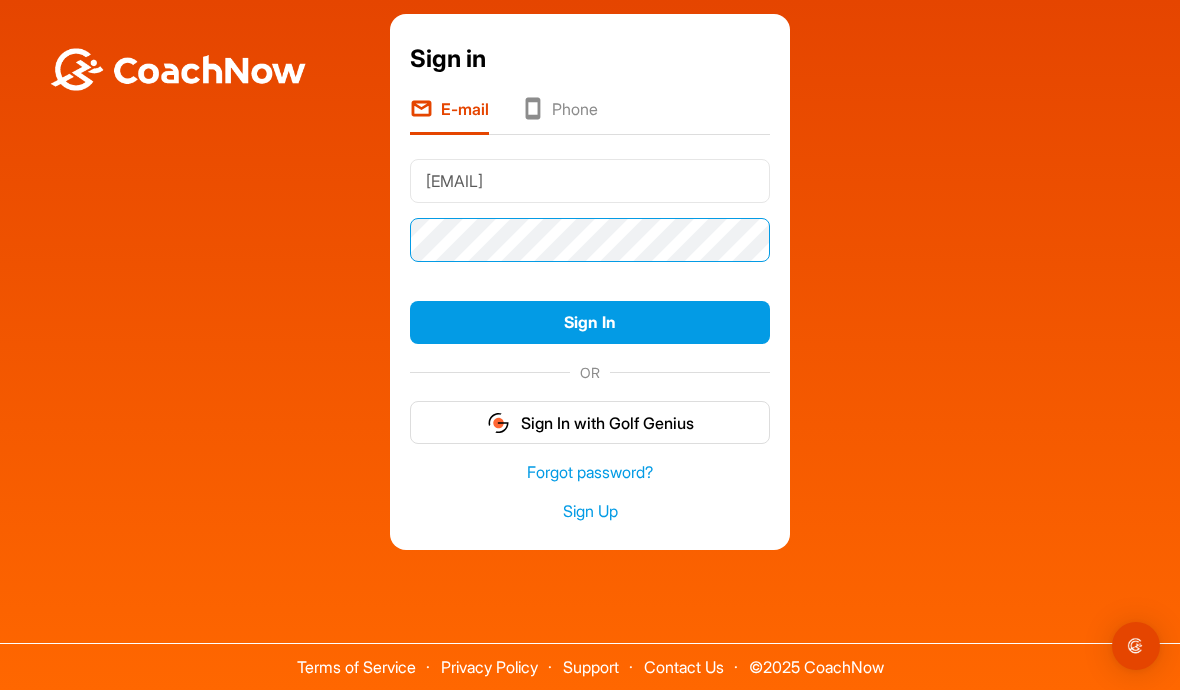 click on "Sign In" at bounding box center [590, 322] 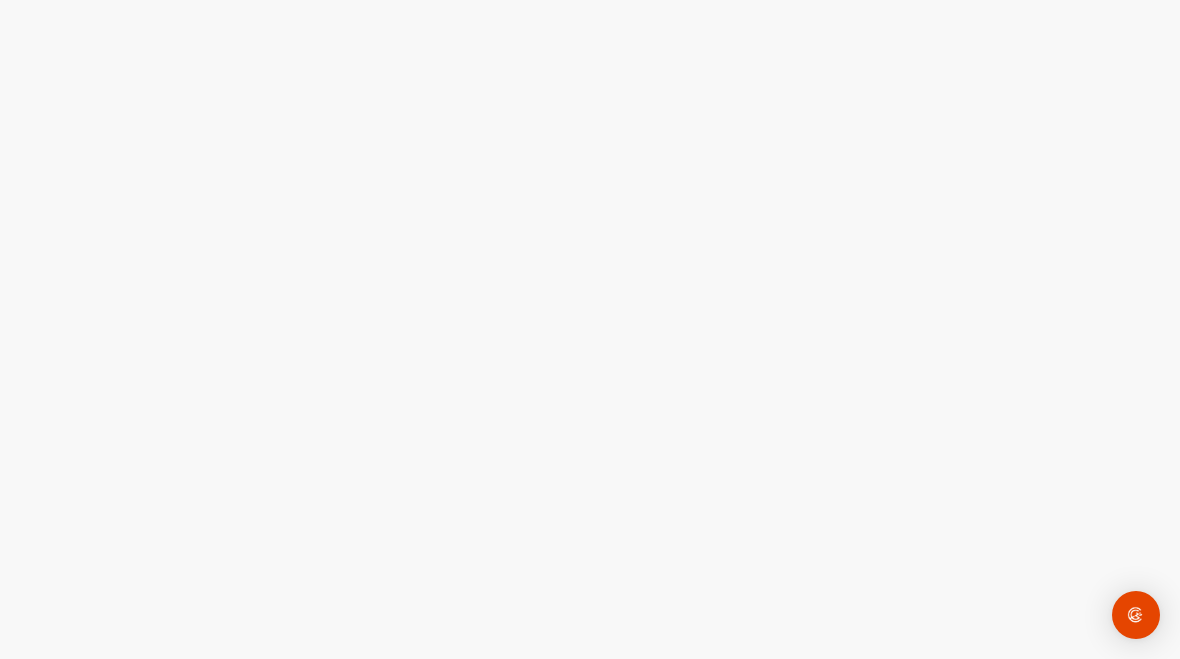 scroll, scrollTop: 0, scrollLeft: 0, axis: both 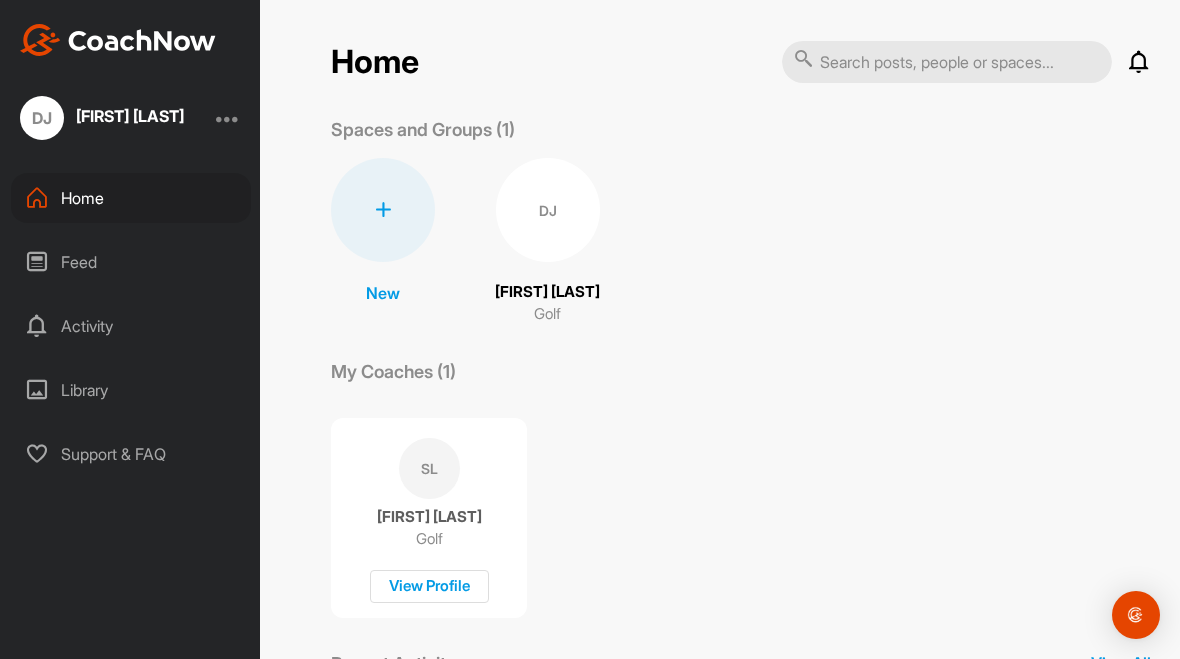 click on "New" at bounding box center (383, 293) 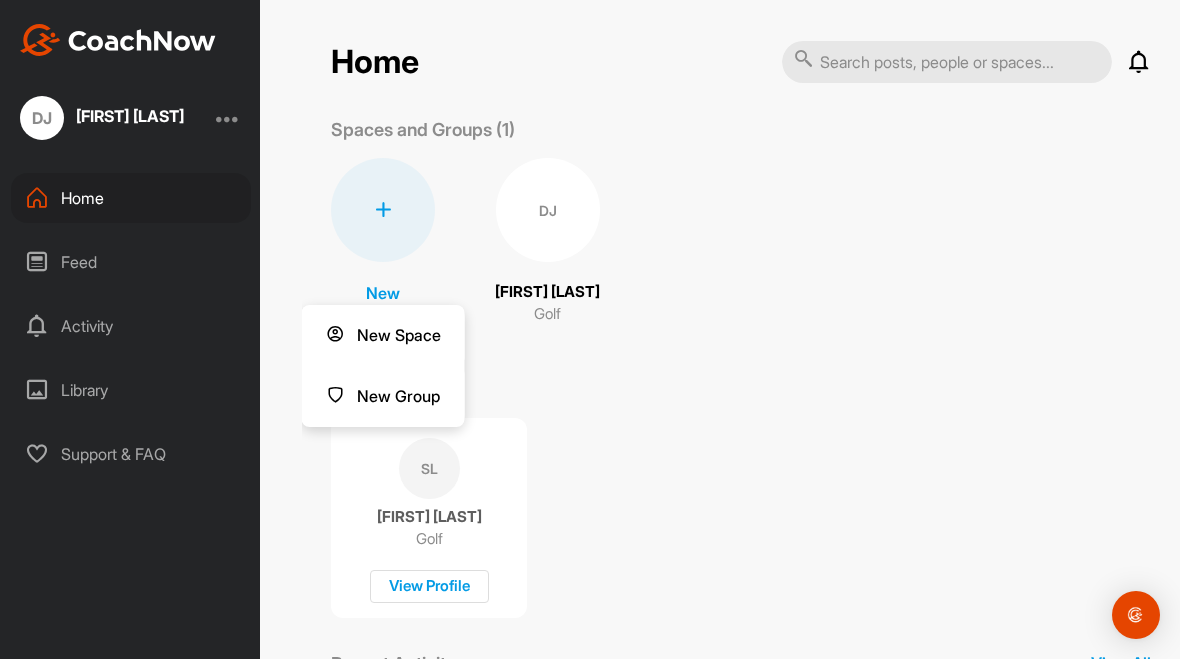 click on "New" at bounding box center [383, 231] 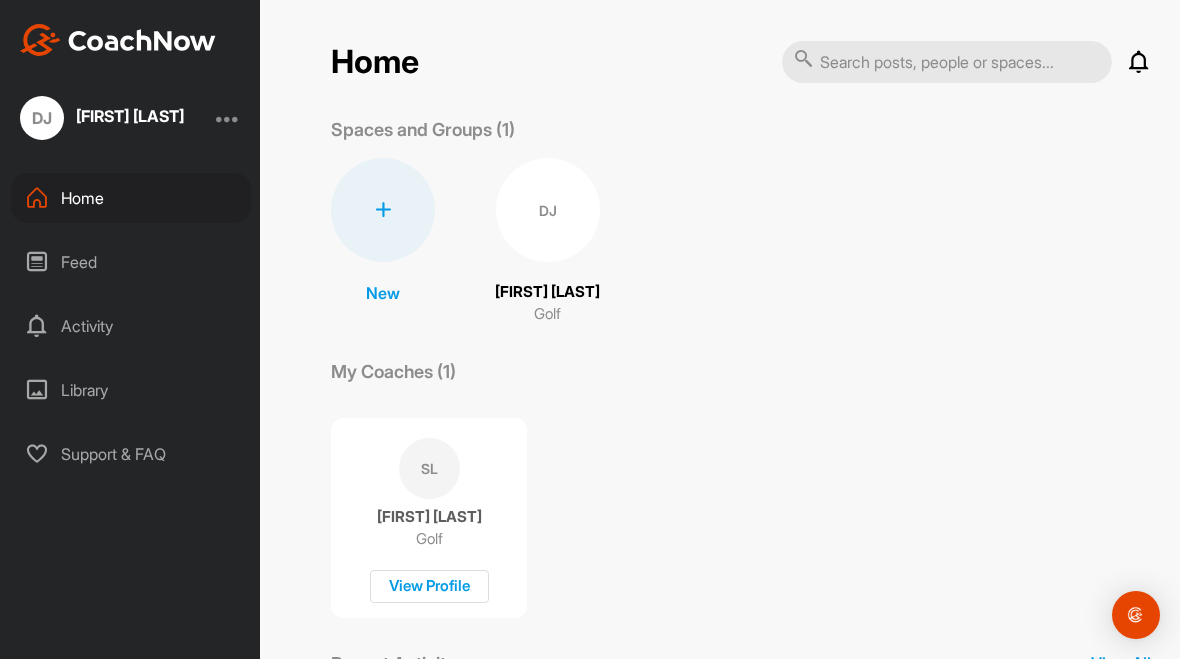 click at bounding box center (383, 210) 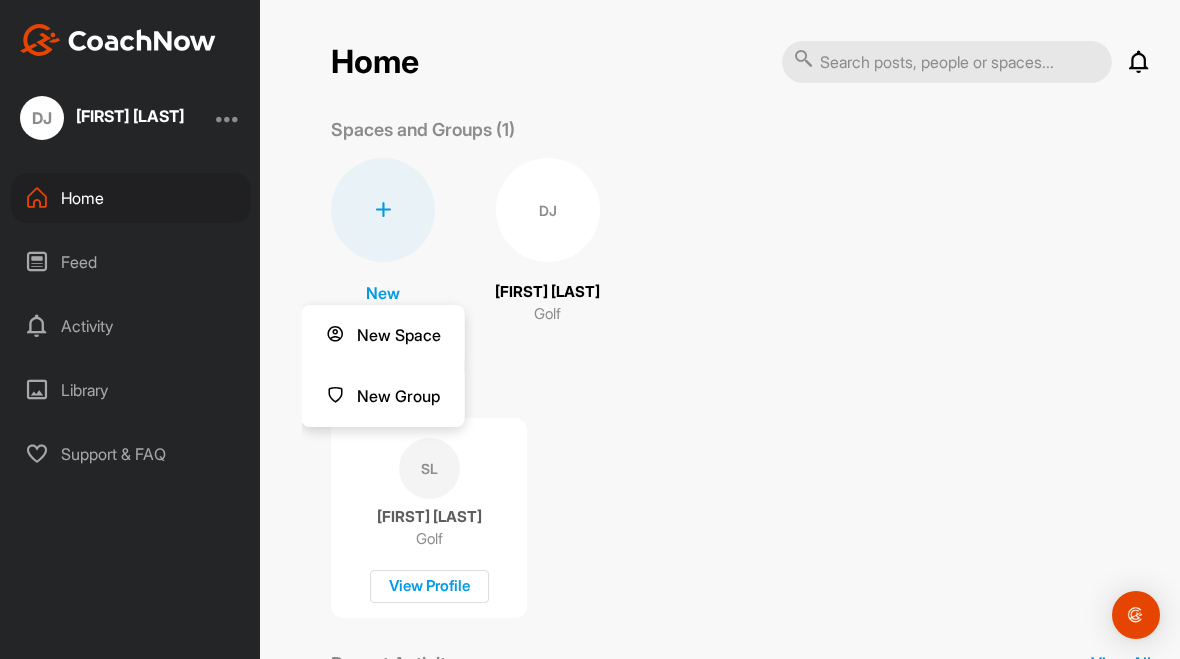 click on "[FIRST] [LAST] Golf" at bounding box center [547, 242] 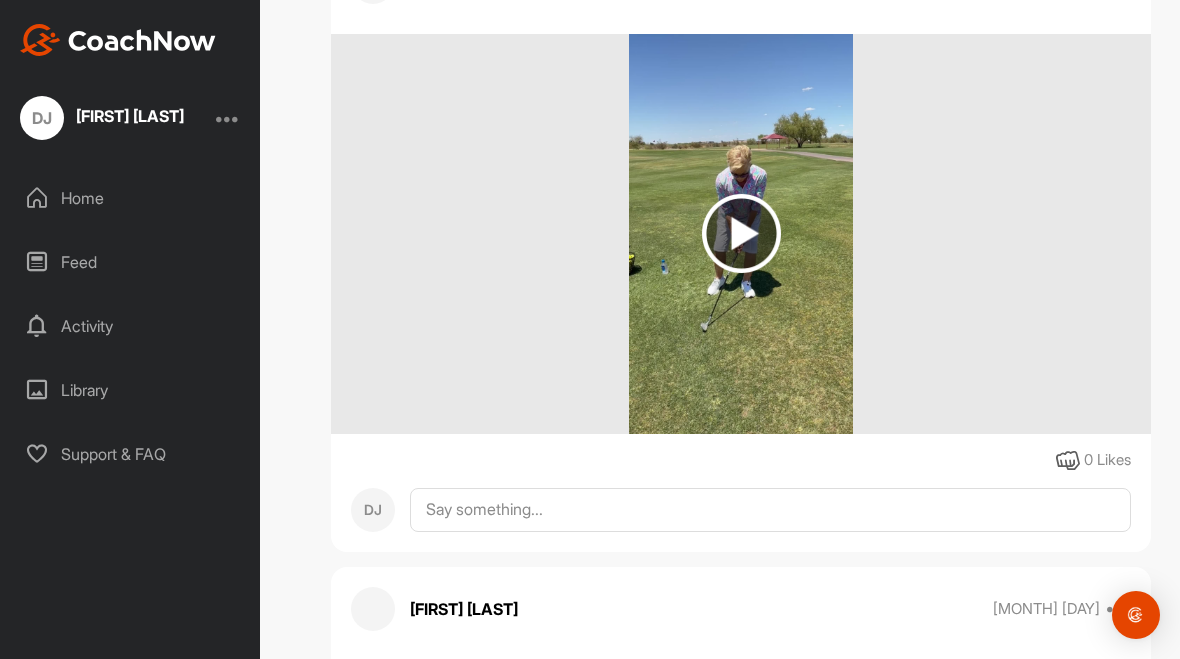 scroll, scrollTop: 422, scrollLeft: 0, axis: vertical 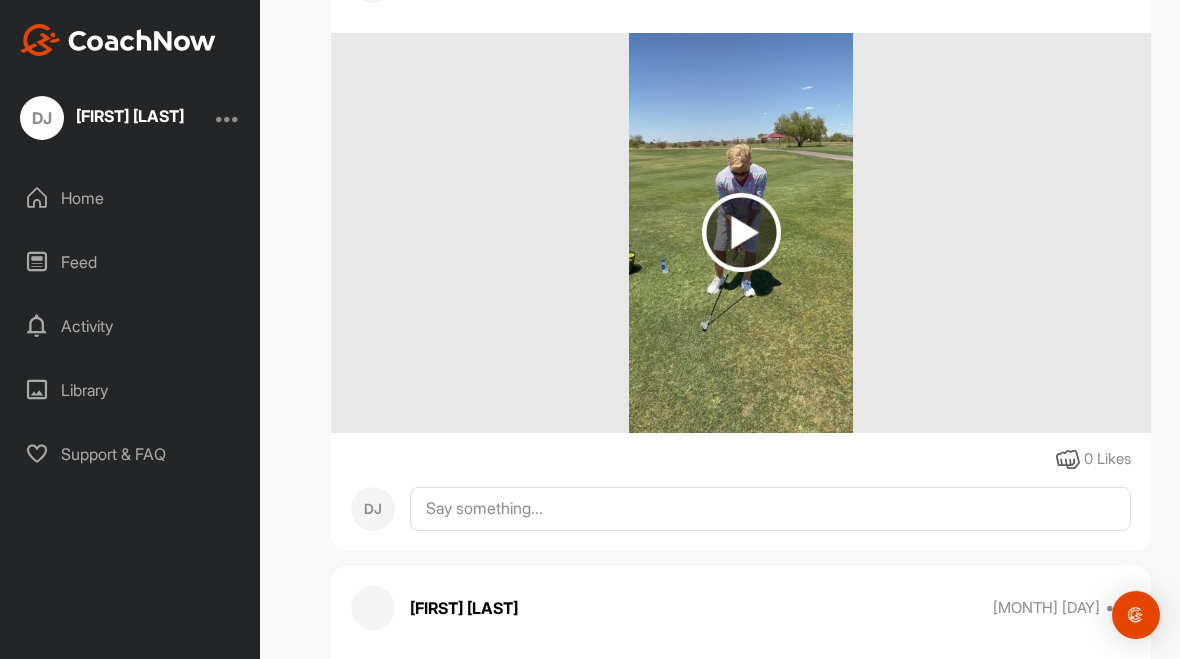 click at bounding box center [741, 232] 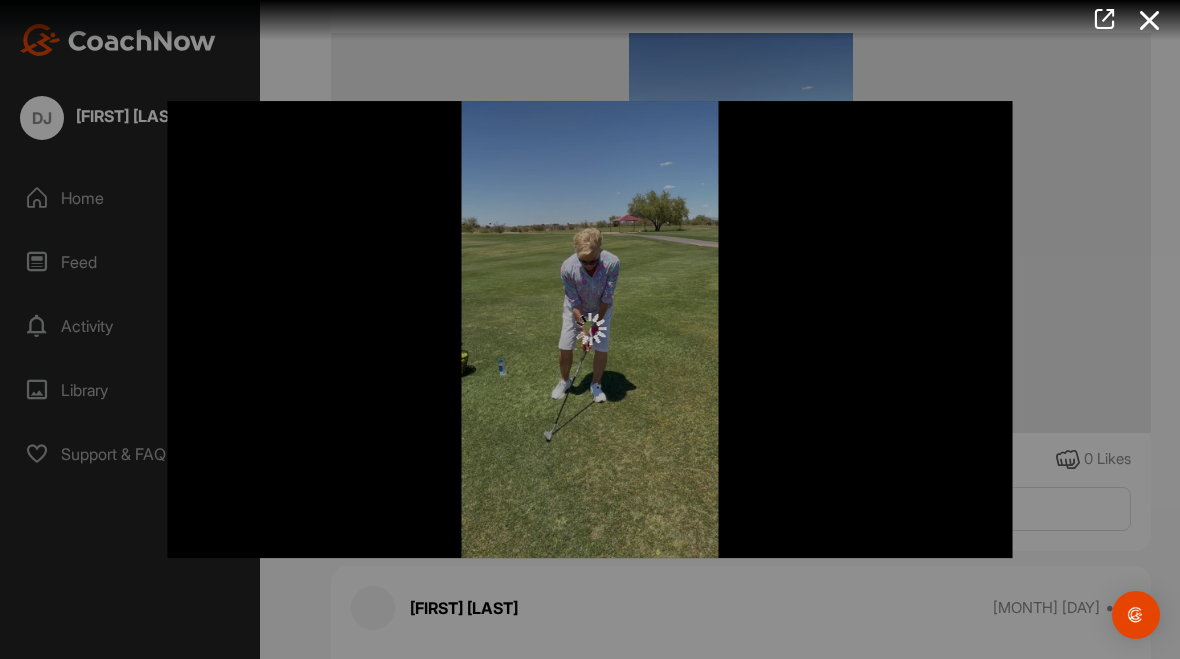 click at bounding box center (1150, 20) 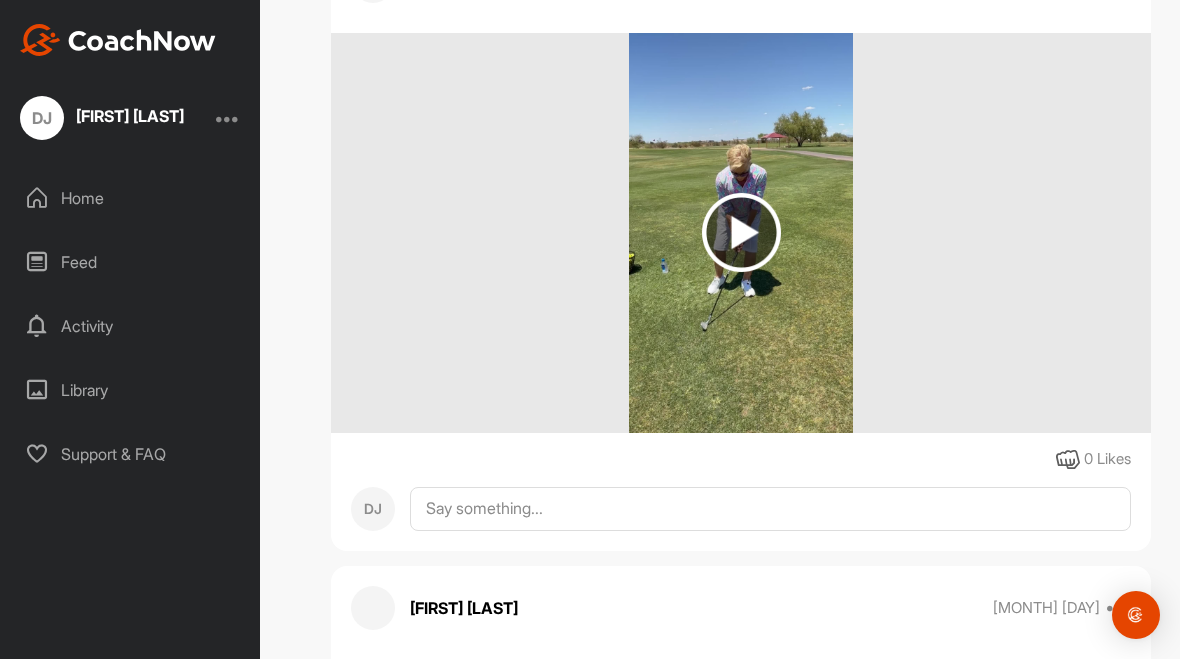 click at bounding box center [741, 232] 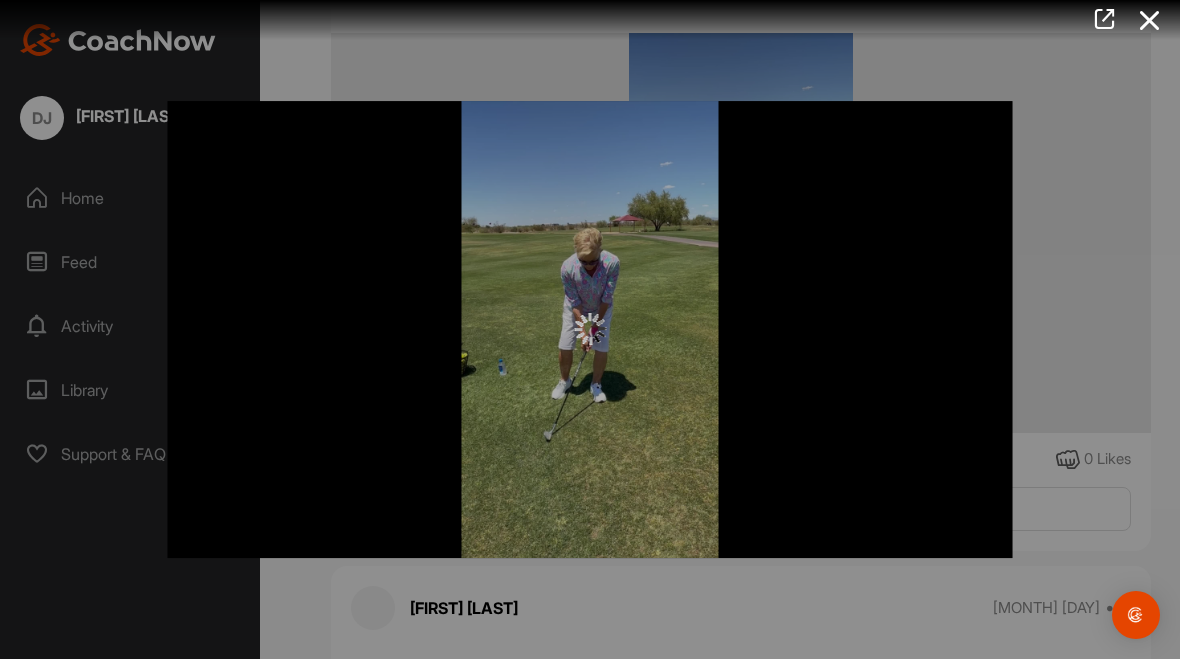 click at bounding box center (1150, 20) 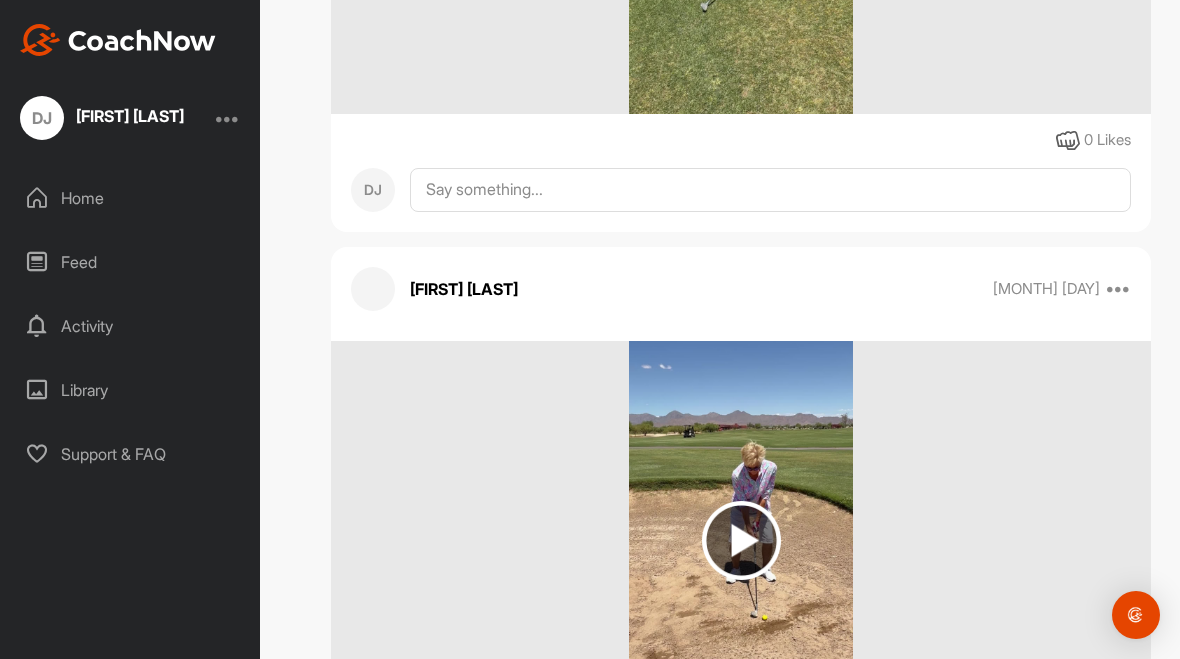scroll, scrollTop: 752, scrollLeft: 0, axis: vertical 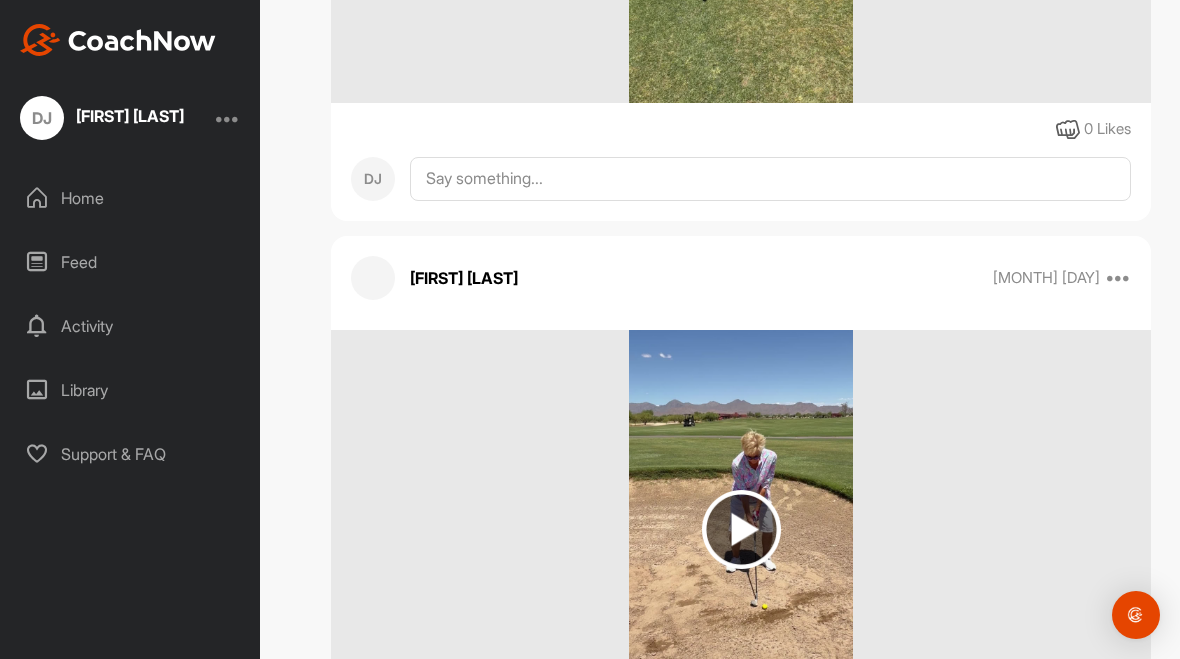 click at bounding box center (741, 529) 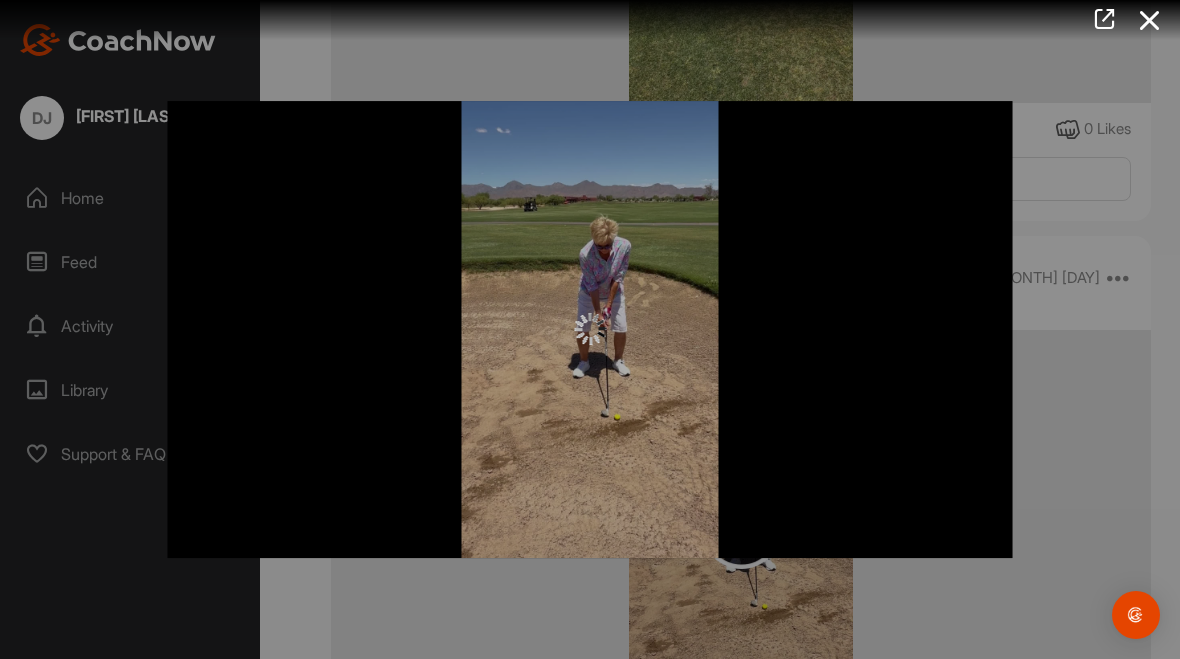 click at bounding box center (1150, 20) 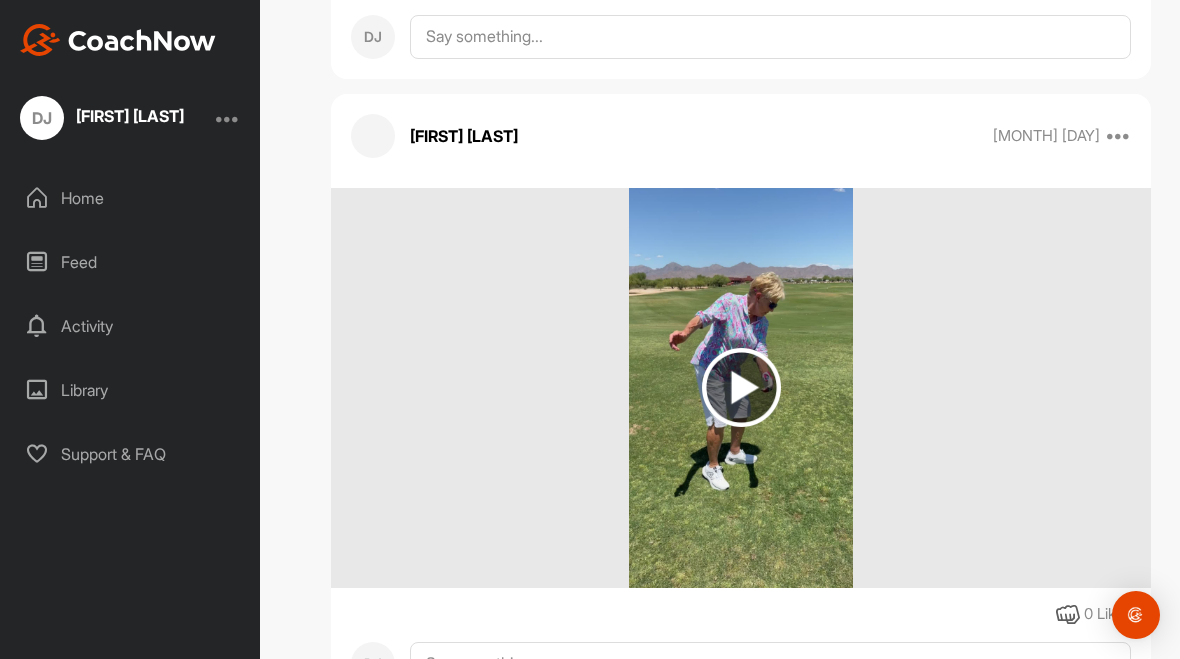 scroll, scrollTop: 1523, scrollLeft: 0, axis: vertical 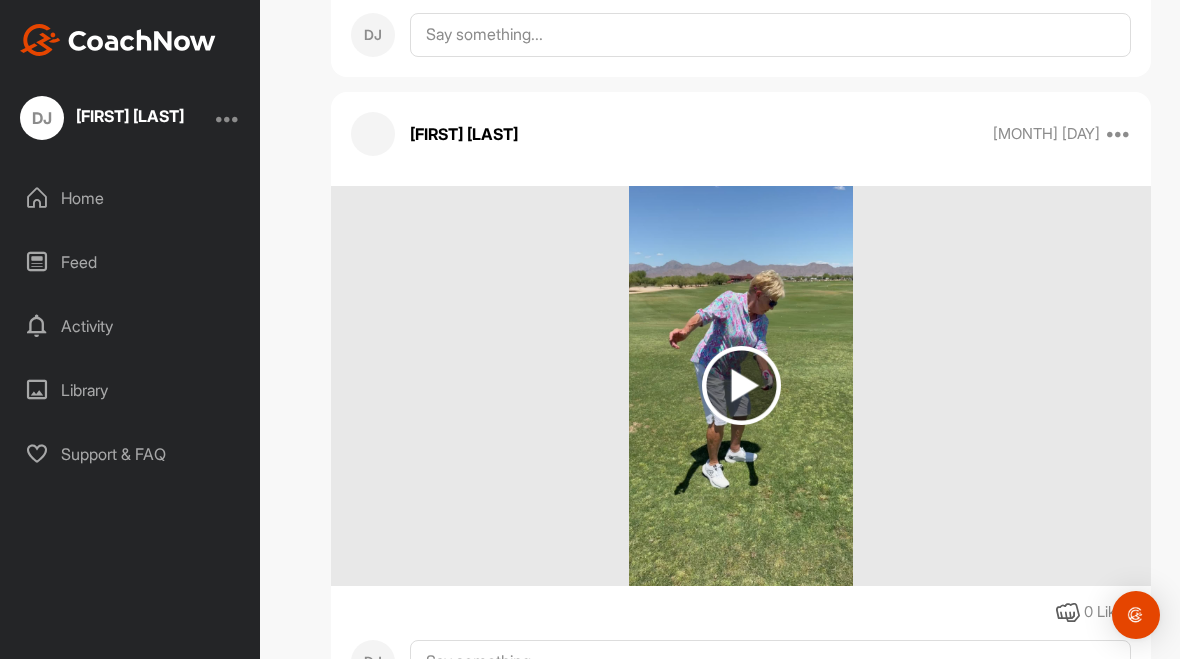 click at bounding box center (741, 385) 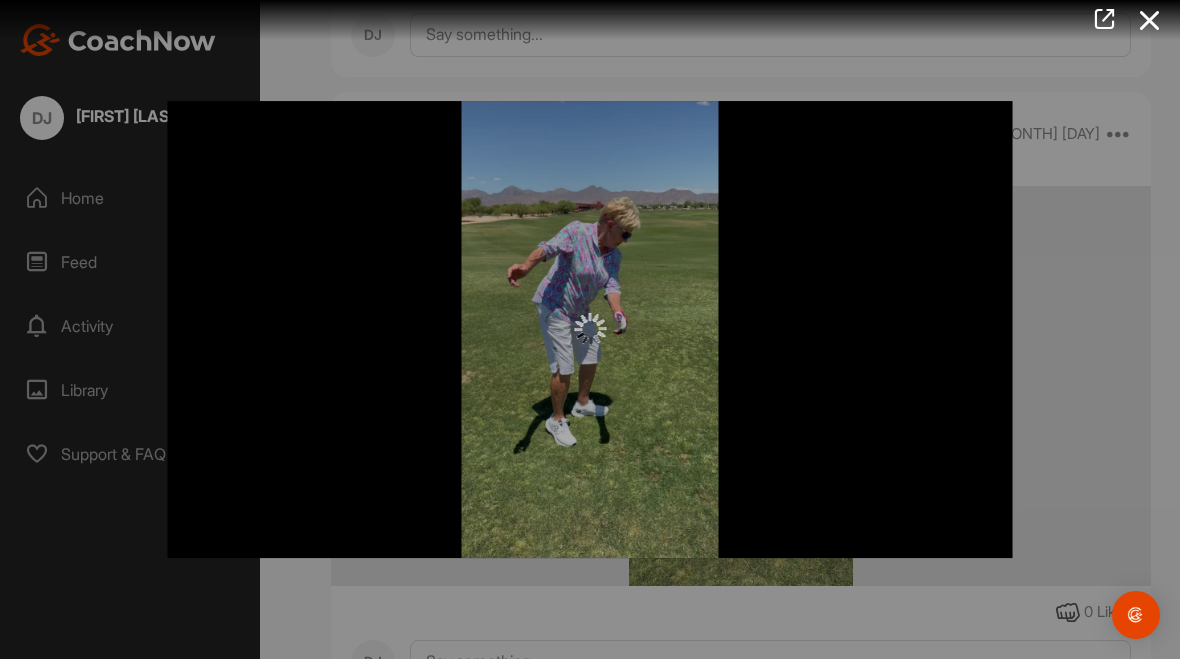 click at bounding box center [1150, 20] 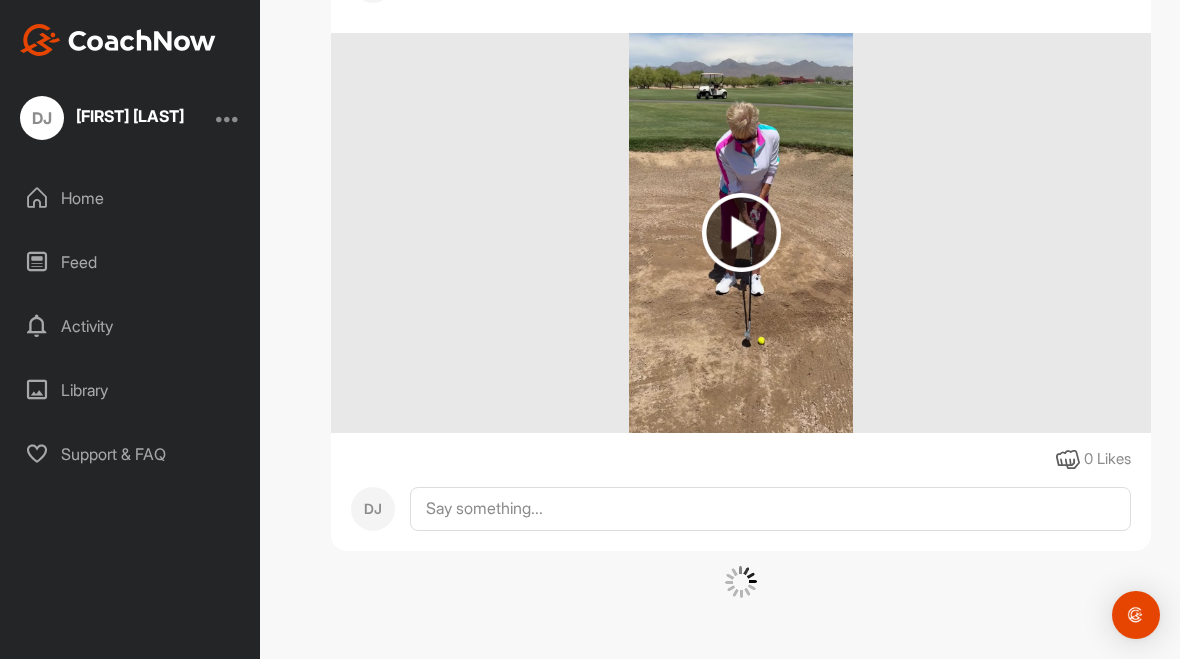 scroll, scrollTop: 12335, scrollLeft: 0, axis: vertical 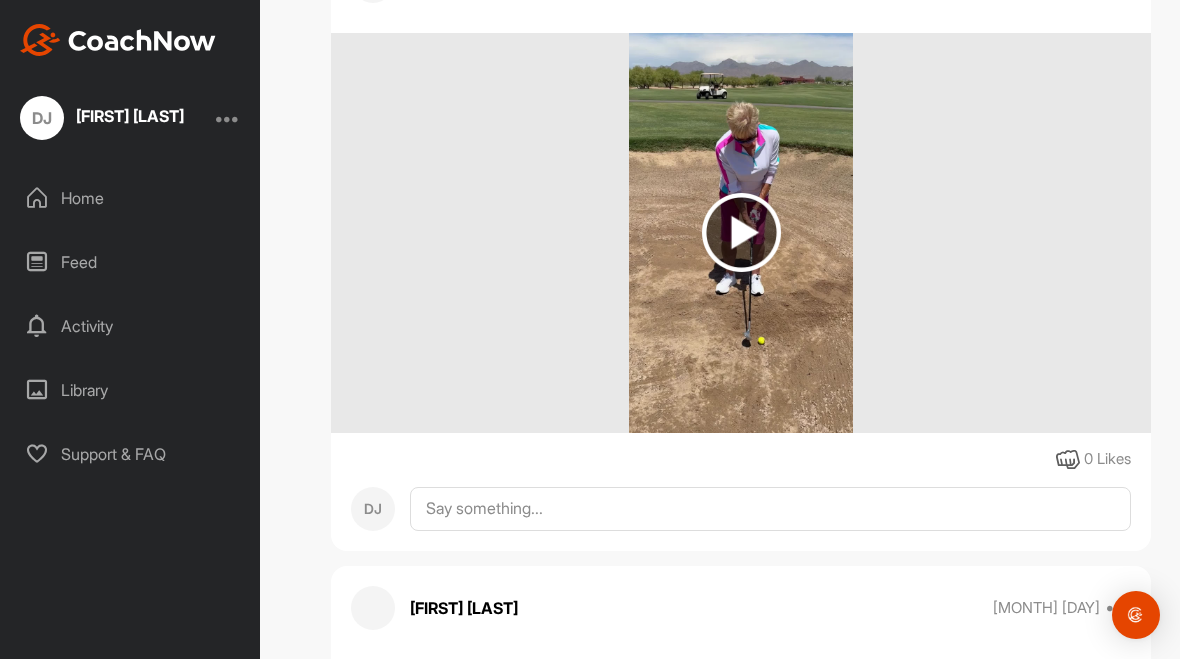 click at bounding box center (741, 232) 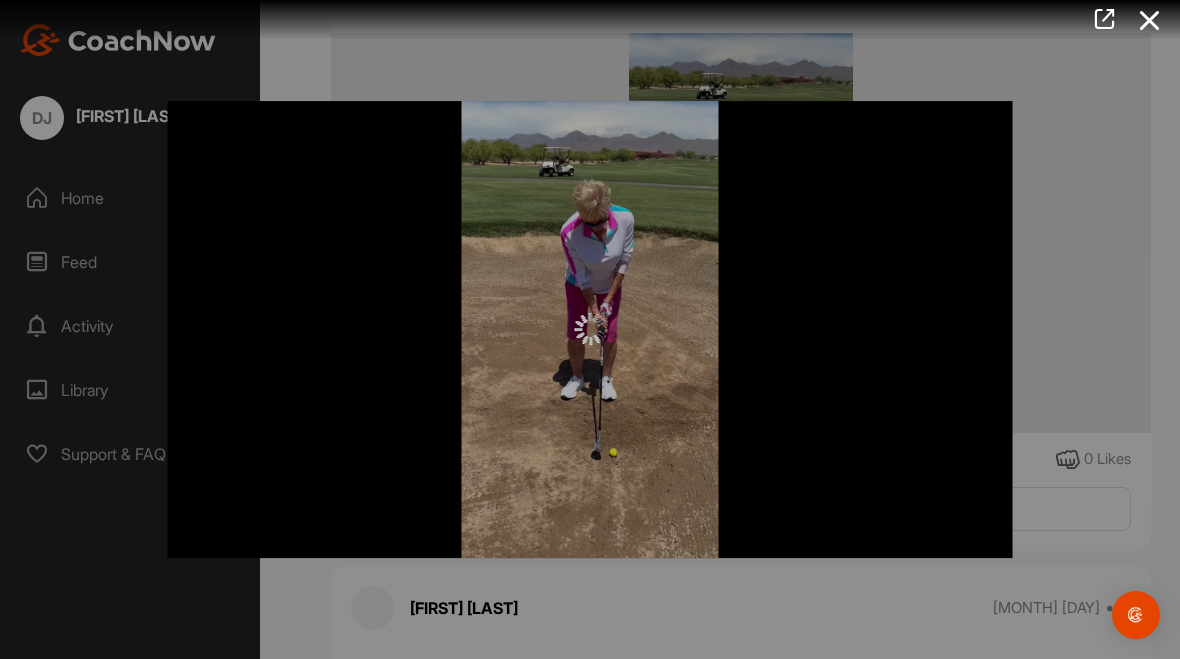 click at bounding box center [1150, 20] 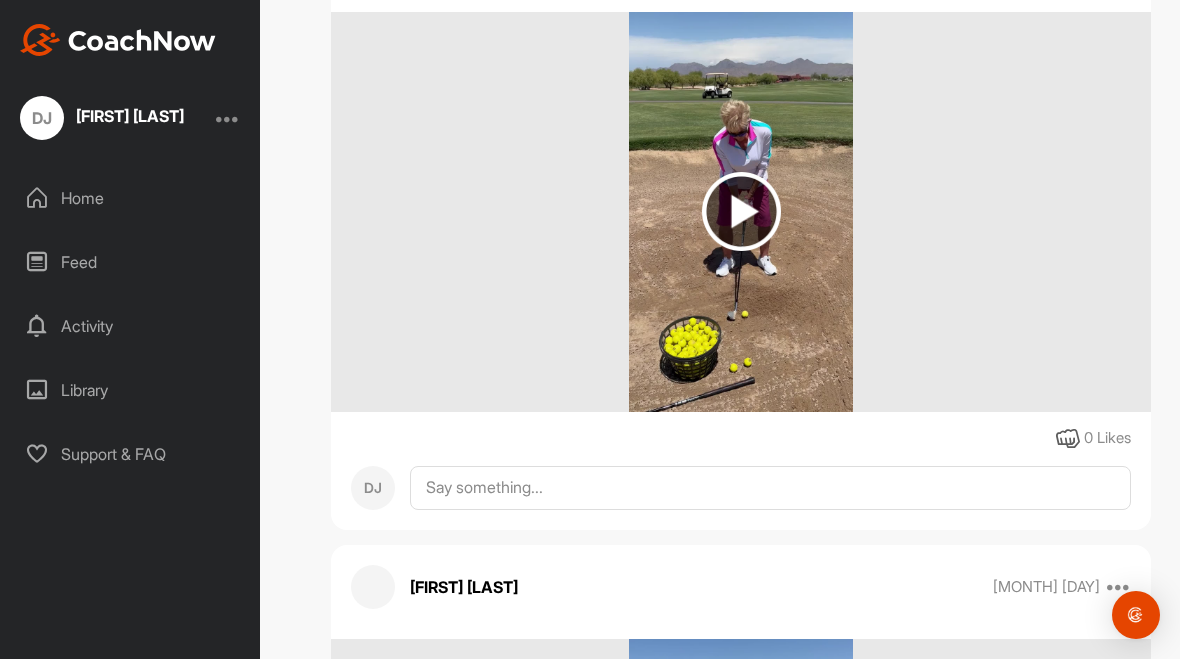 scroll, scrollTop: 10464, scrollLeft: 0, axis: vertical 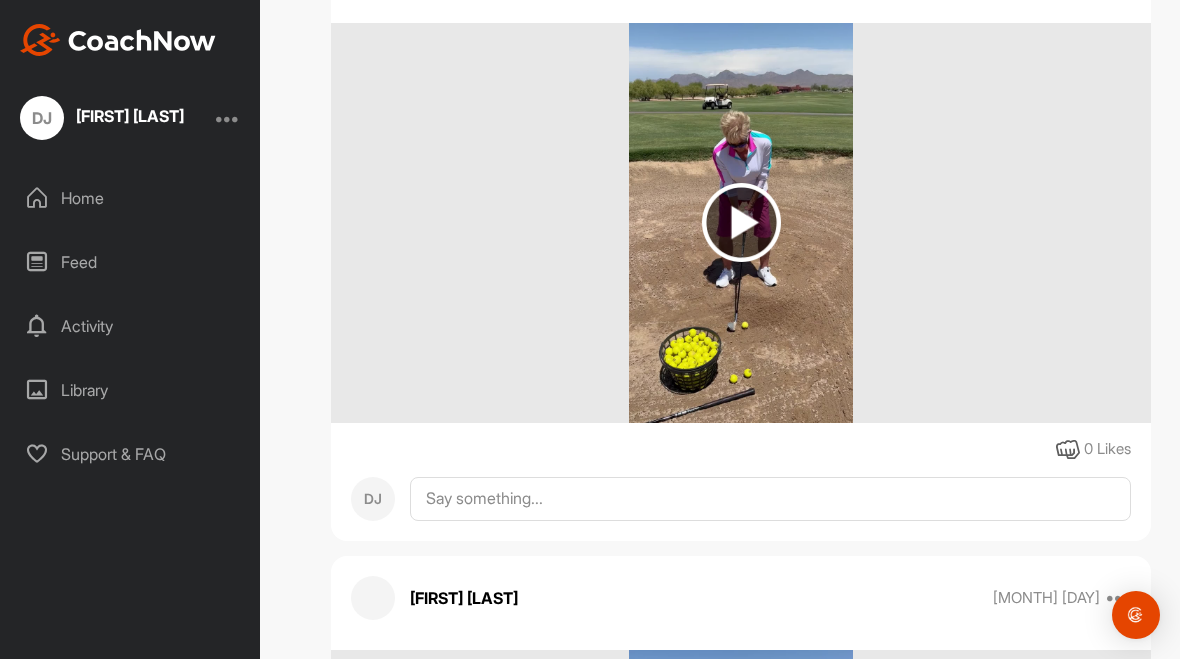 click at bounding box center [741, 222] 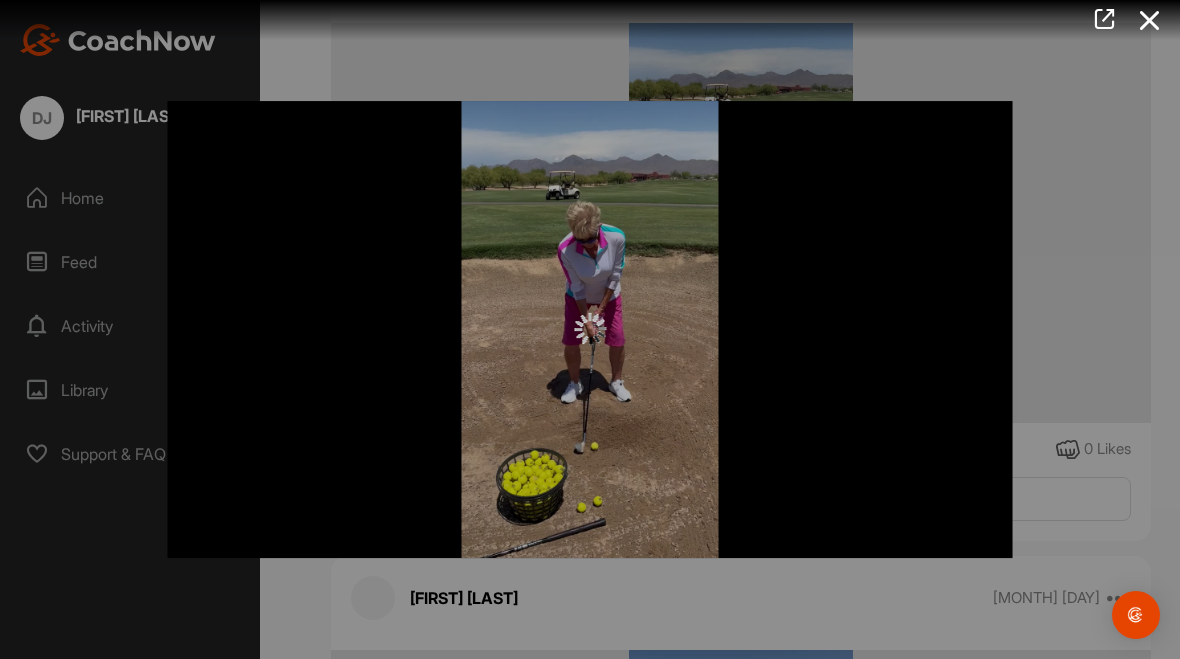 click at bounding box center [590, 330] 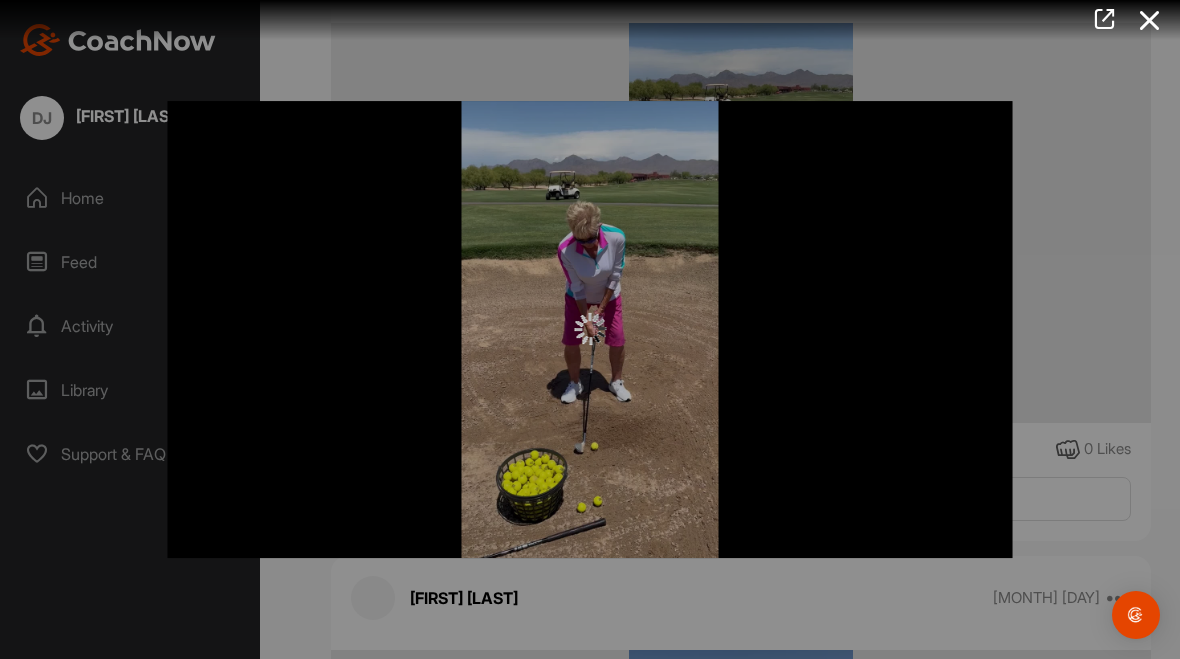 click at bounding box center (590, 330) 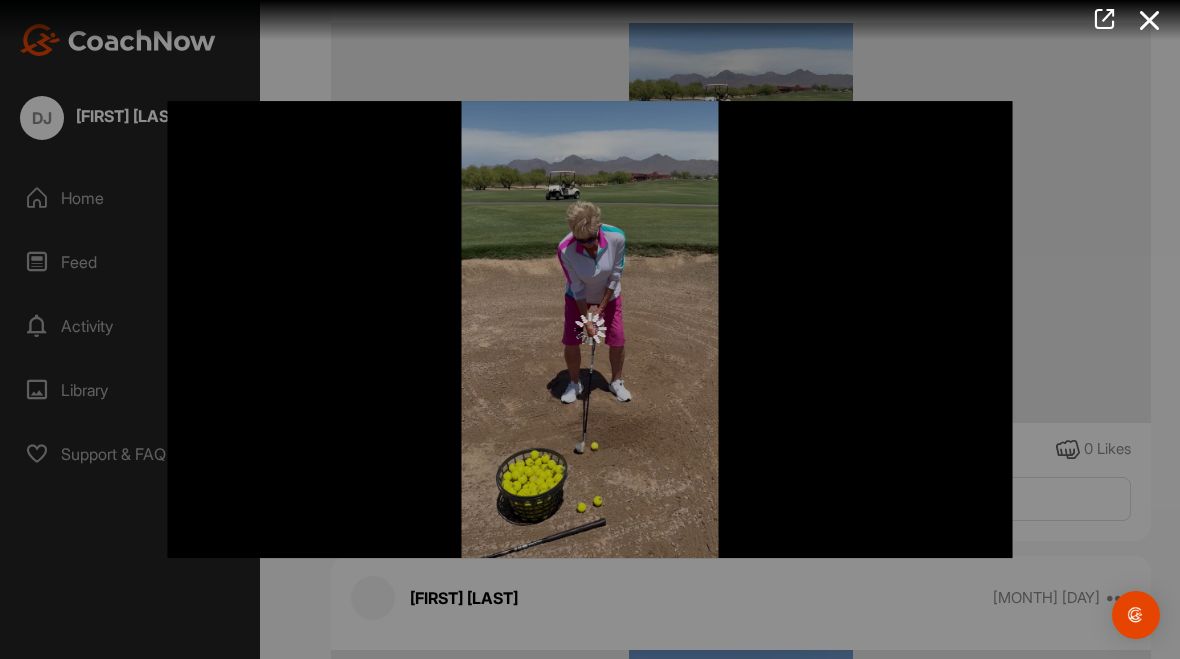 click at bounding box center [590, 330] 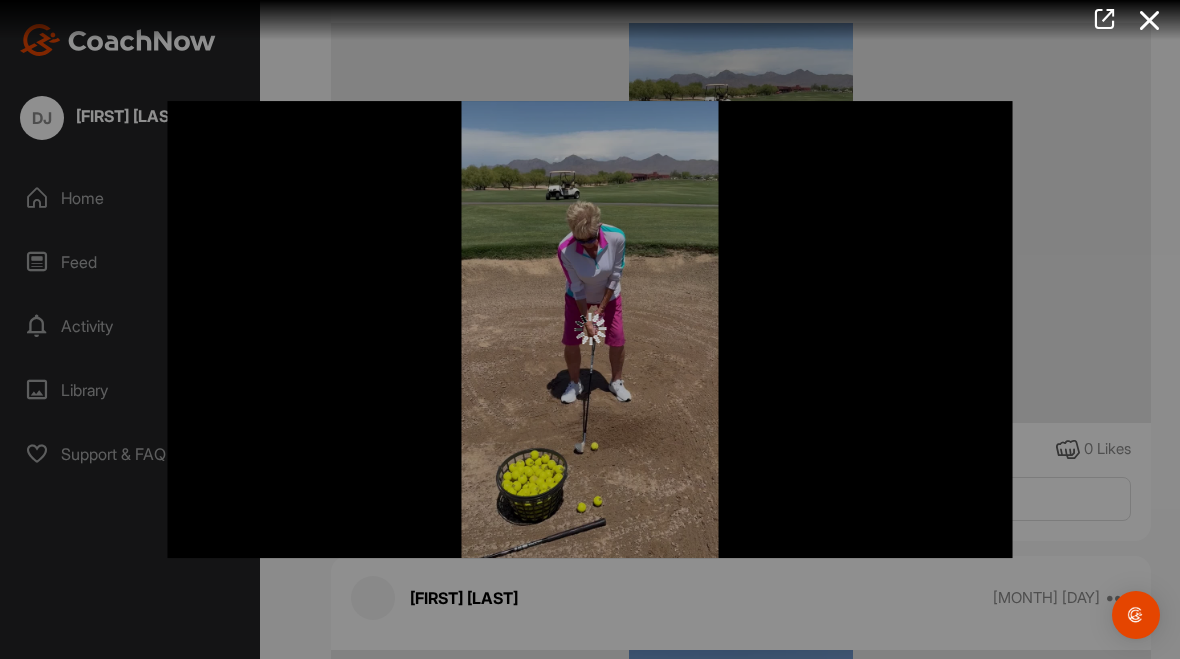 click at bounding box center (590, 330) 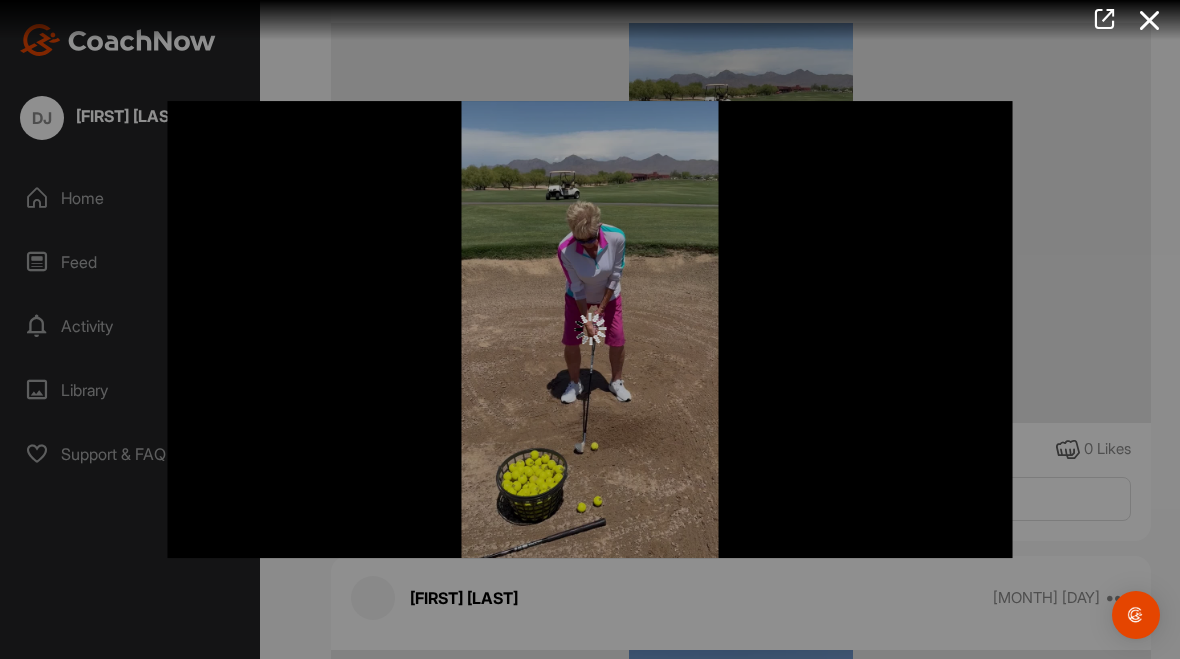 click at bounding box center (590, 329) 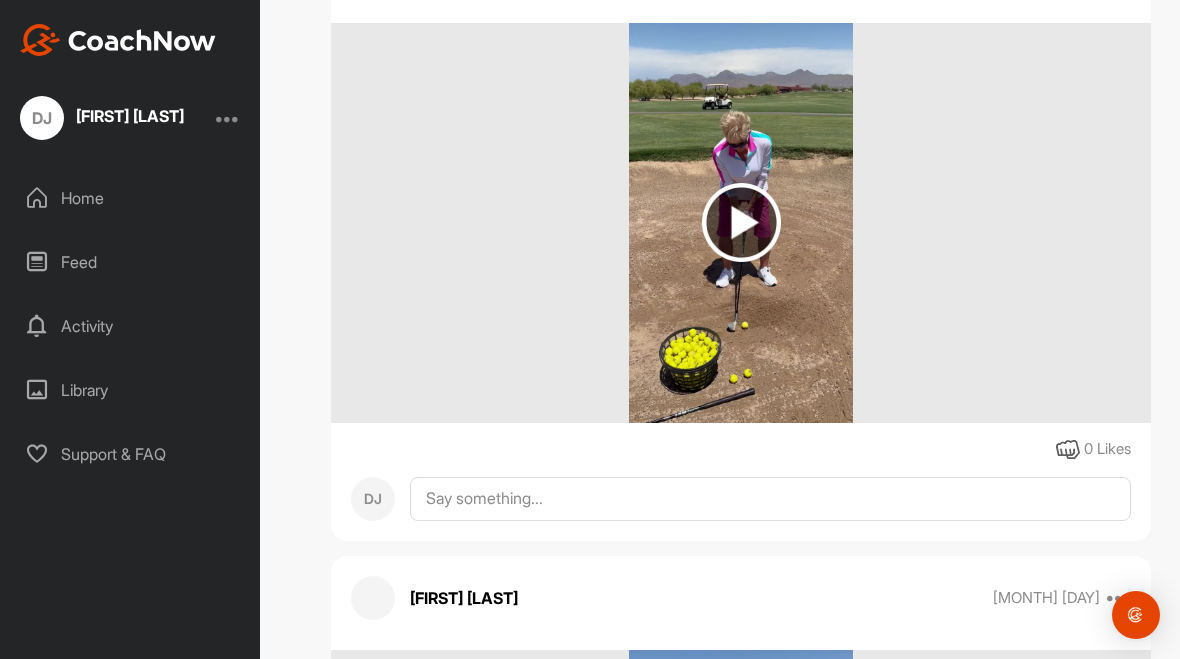 click on "Feed" at bounding box center (131, 262) 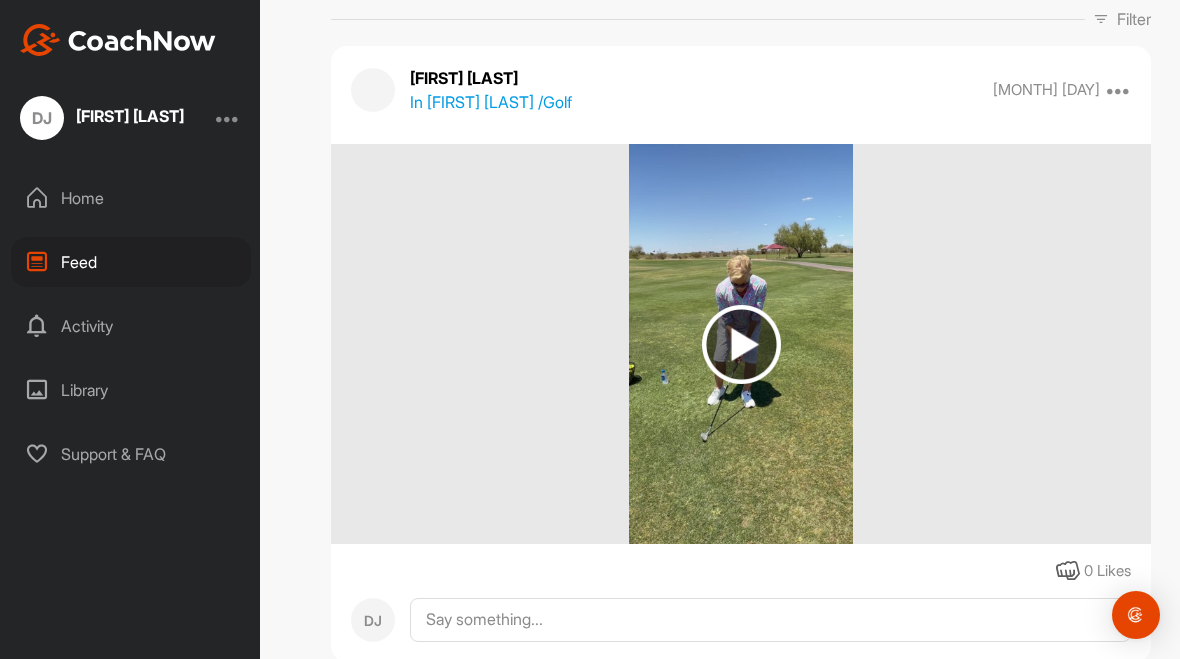 scroll, scrollTop: 210, scrollLeft: 0, axis: vertical 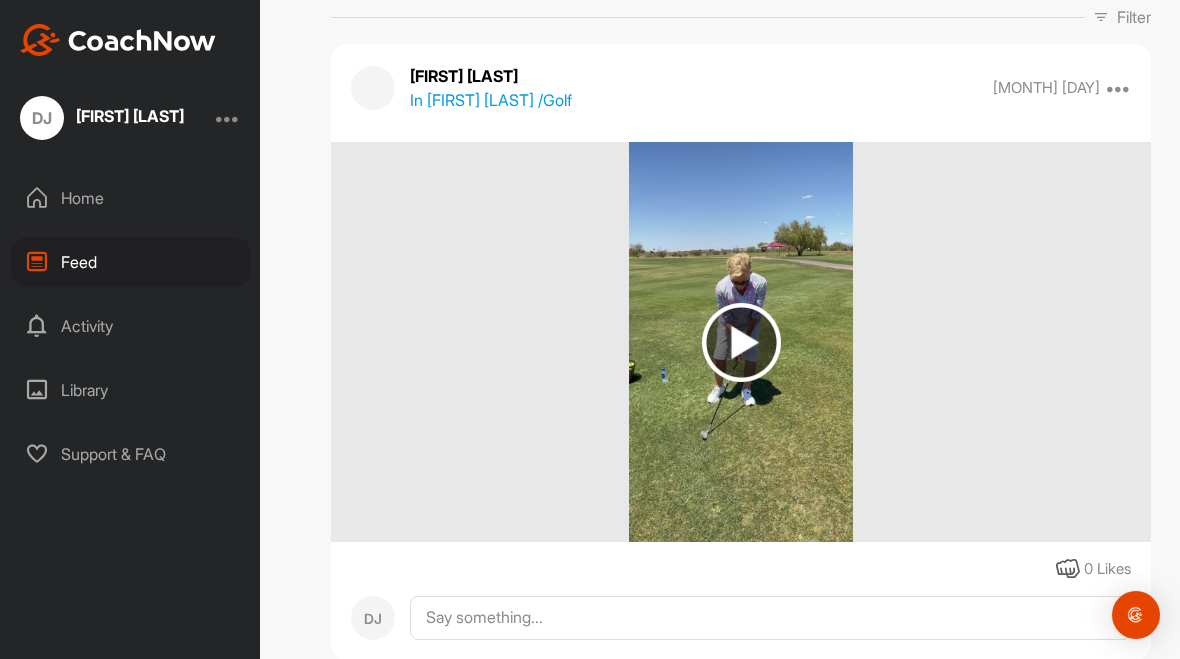 click on "DJ Diane Johnson Home Feed Activity Library Support & FAQ" at bounding box center [130, 329] 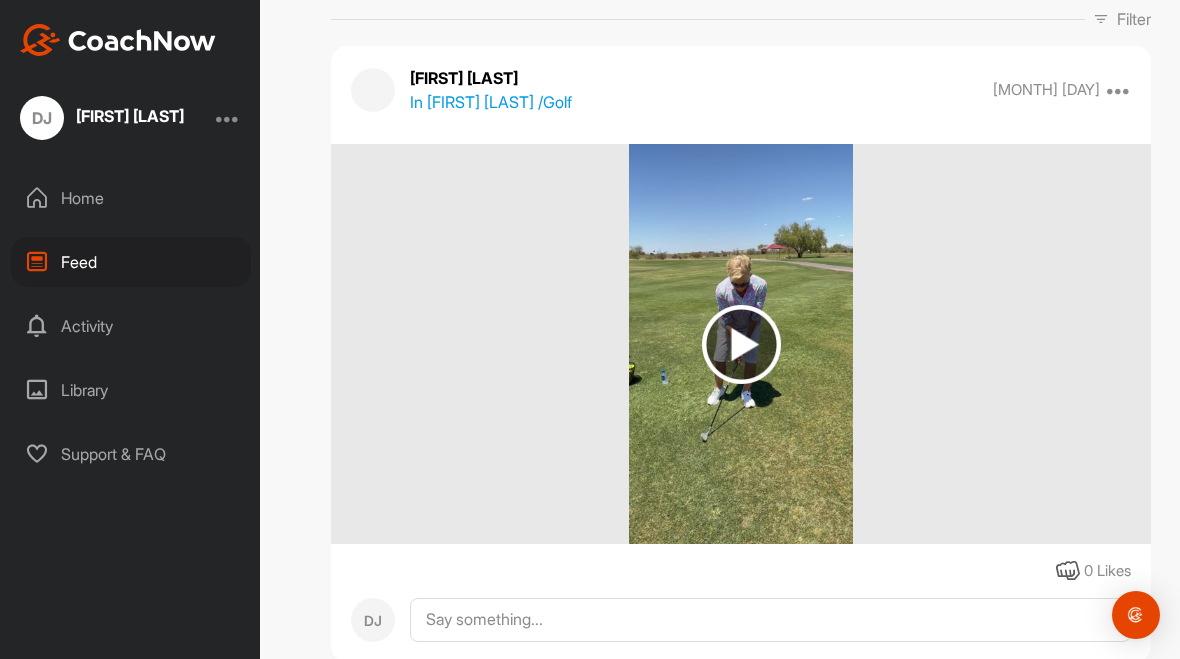 click at bounding box center (741, 344) 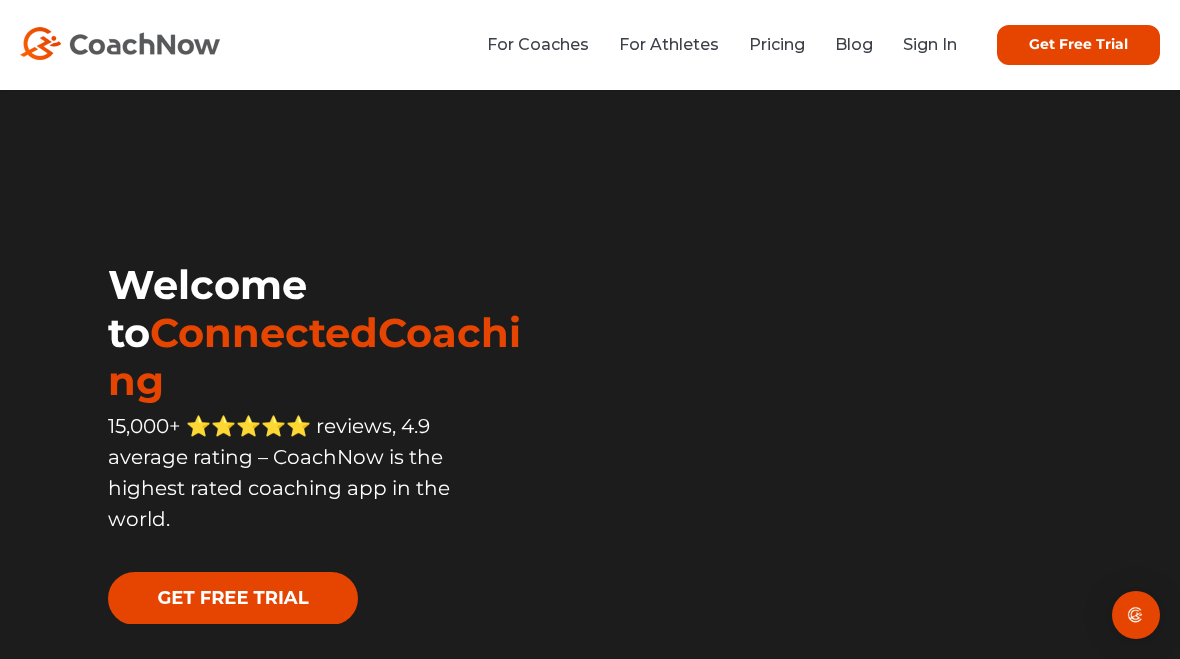 scroll, scrollTop: 0, scrollLeft: 0, axis: both 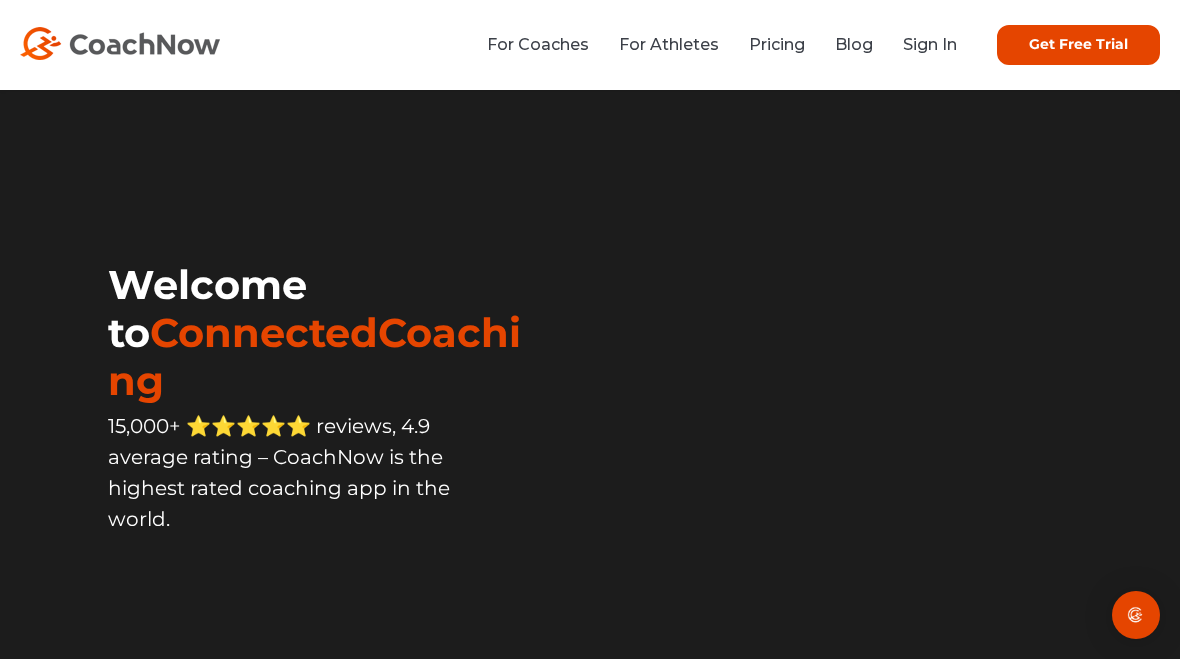 click on "Sign In" at bounding box center [930, 44] 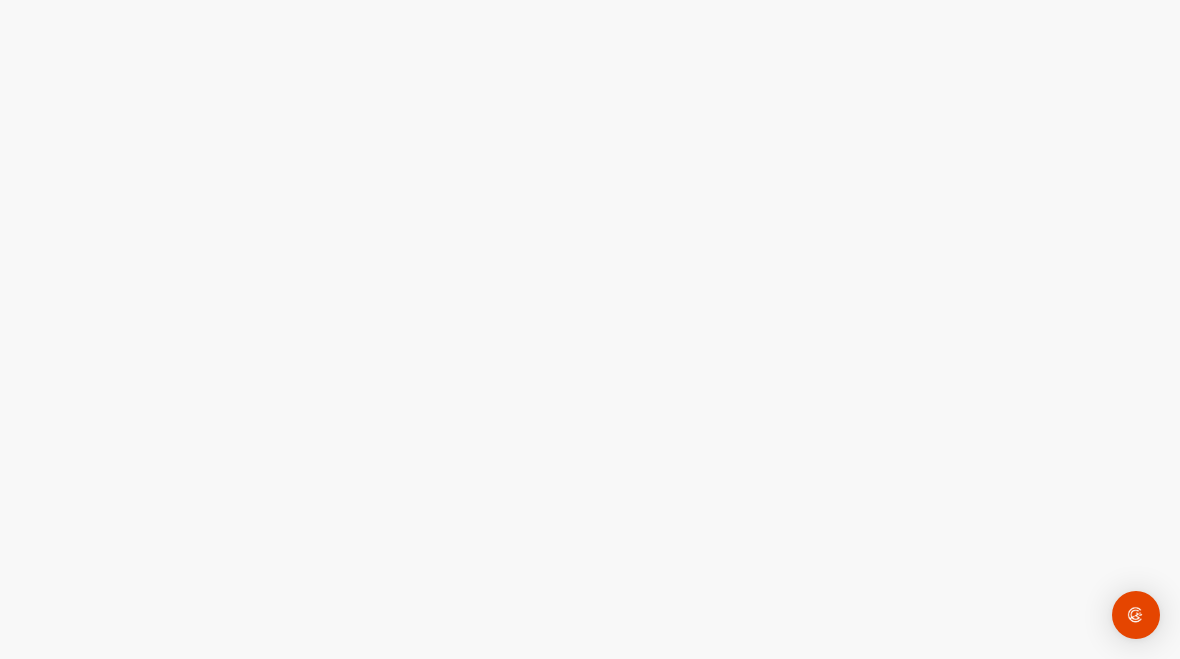 scroll, scrollTop: 0, scrollLeft: 0, axis: both 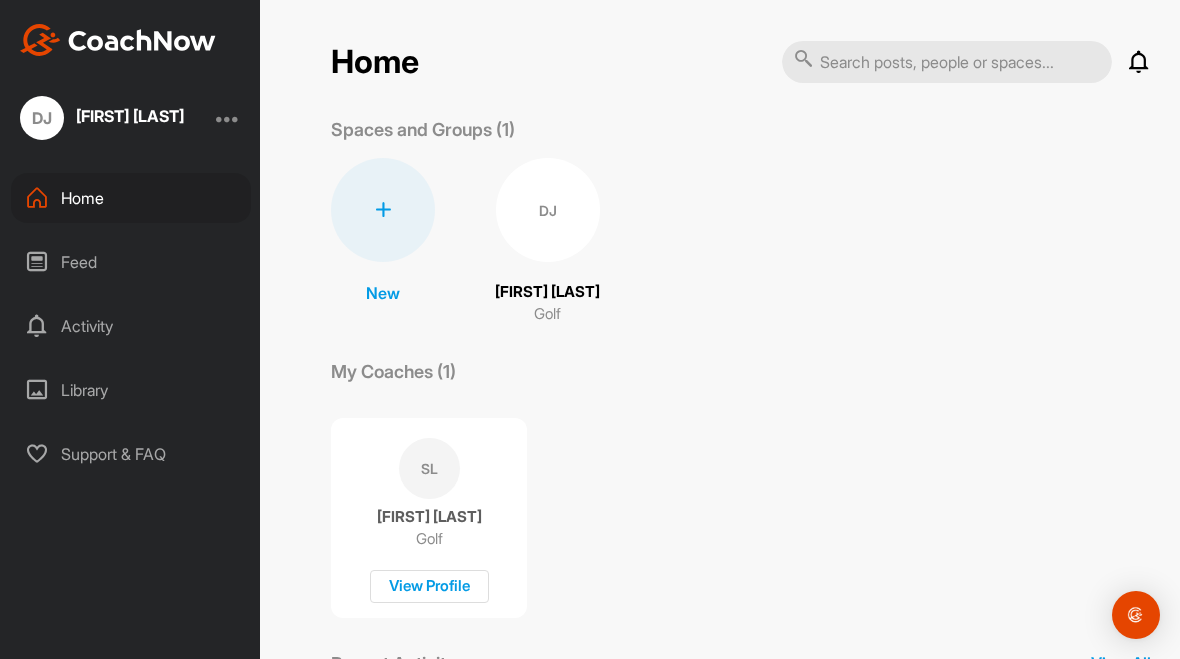 click on "[FIRST] [LAST]" at bounding box center (547, 292) 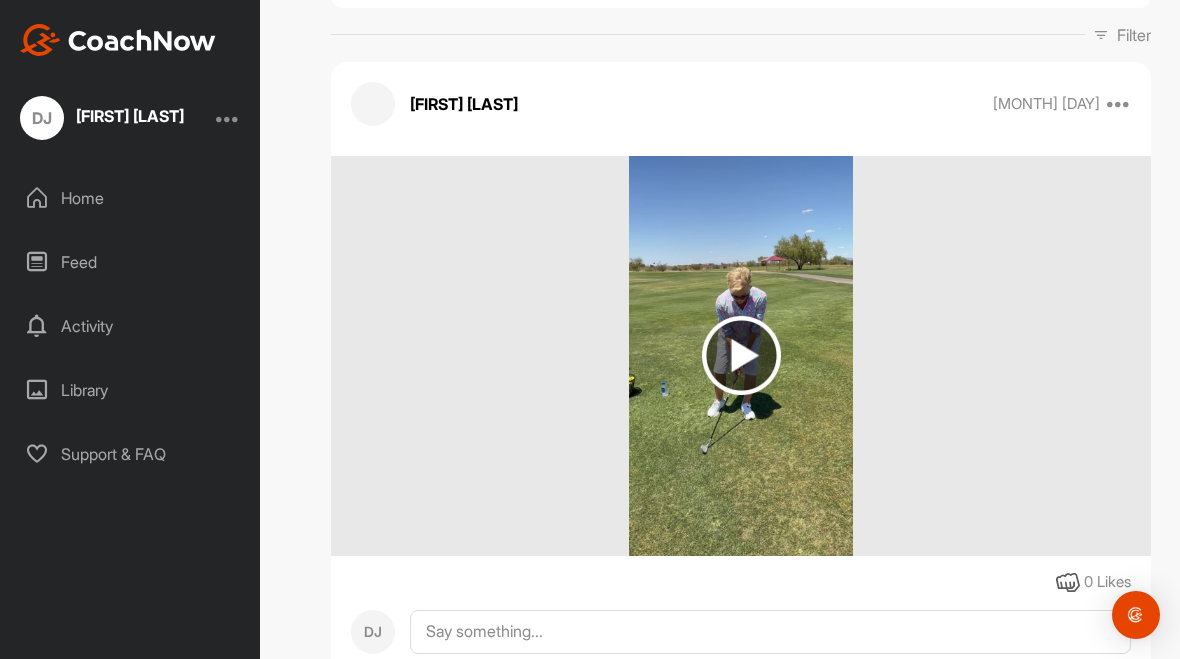 scroll, scrollTop: 300, scrollLeft: 0, axis: vertical 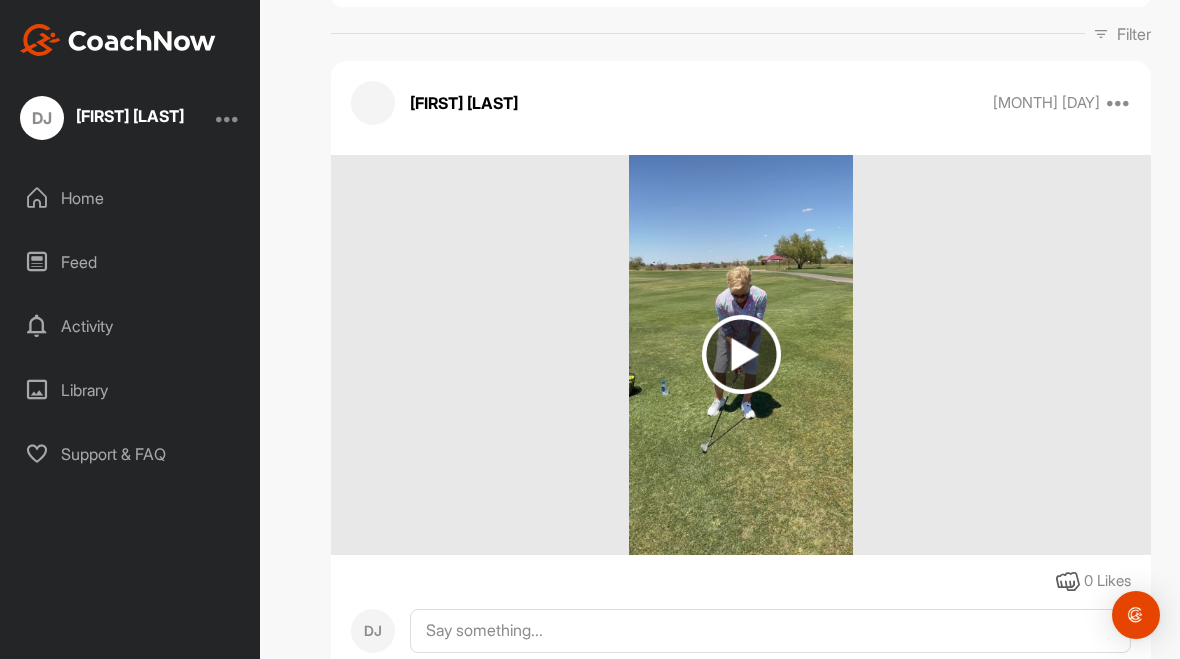 click at bounding box center (741, 354) 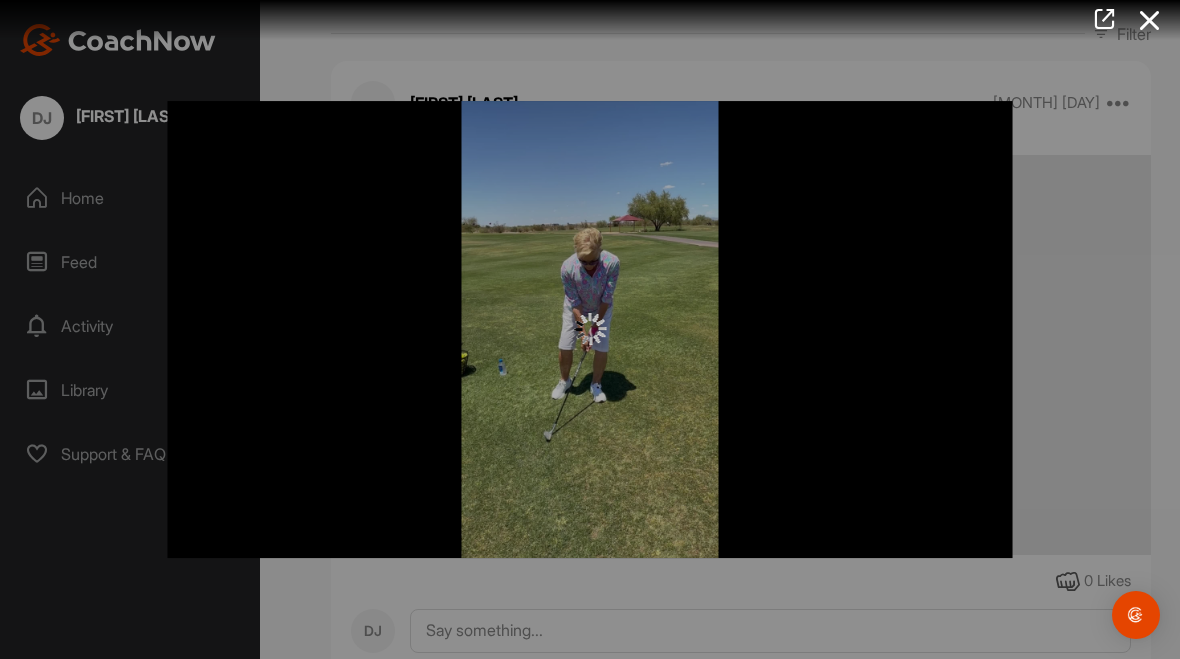 click at bounding box center (590, 330) 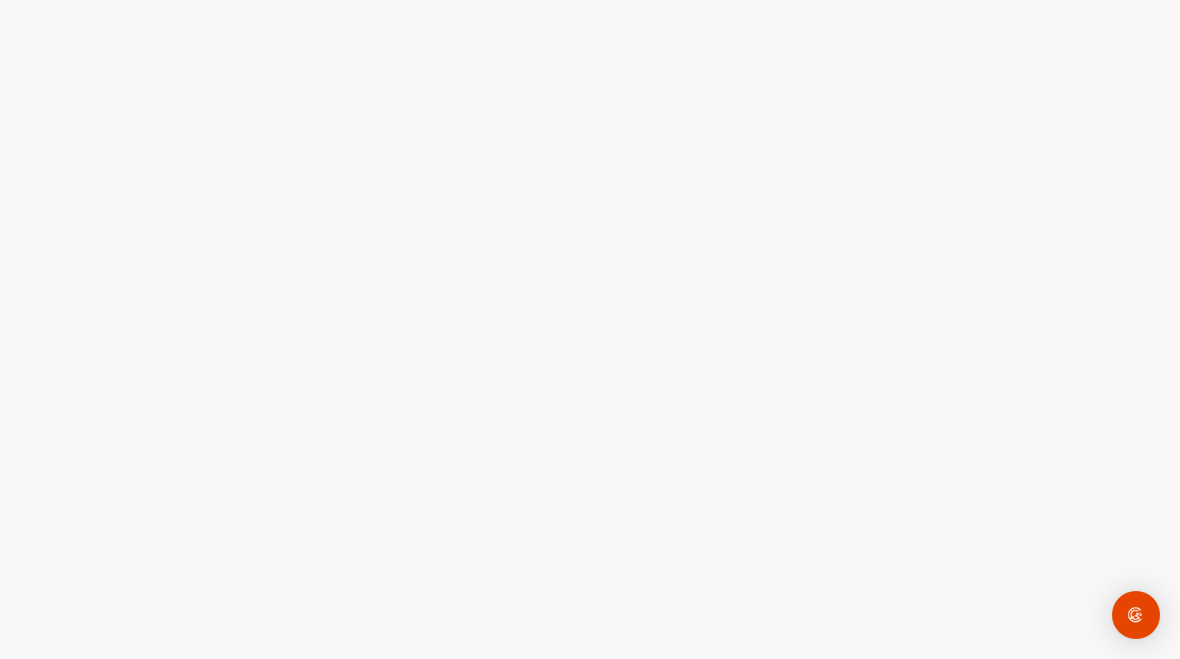 scroll, scrollTop: 0, scrollLeft: 0, axis: both 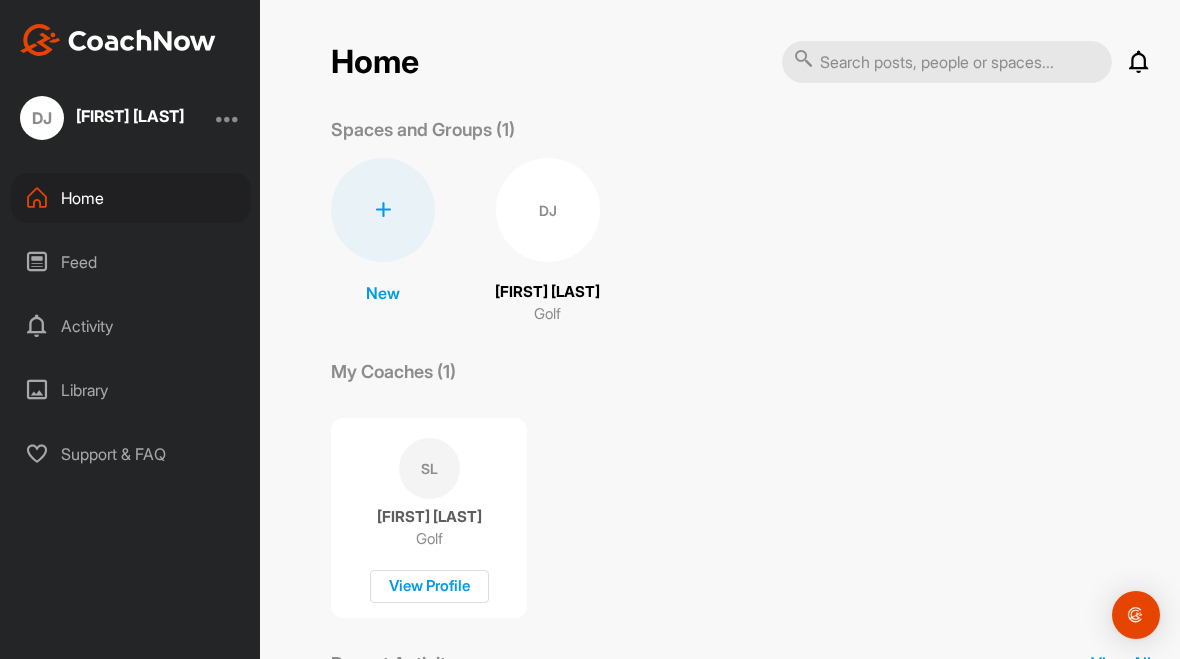 click on "[FIRST] [LAST] Golf" at bounding box center (547, 242) 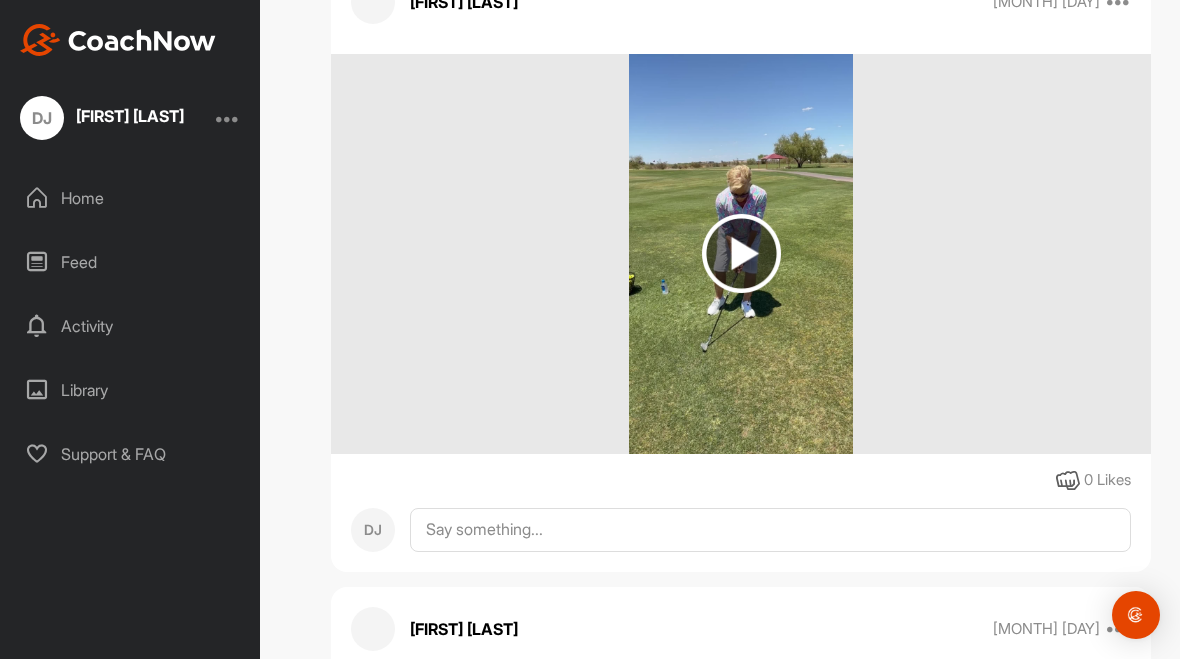 scroll, scrollTop: 432, scrollLeft: 0, axis: vertical 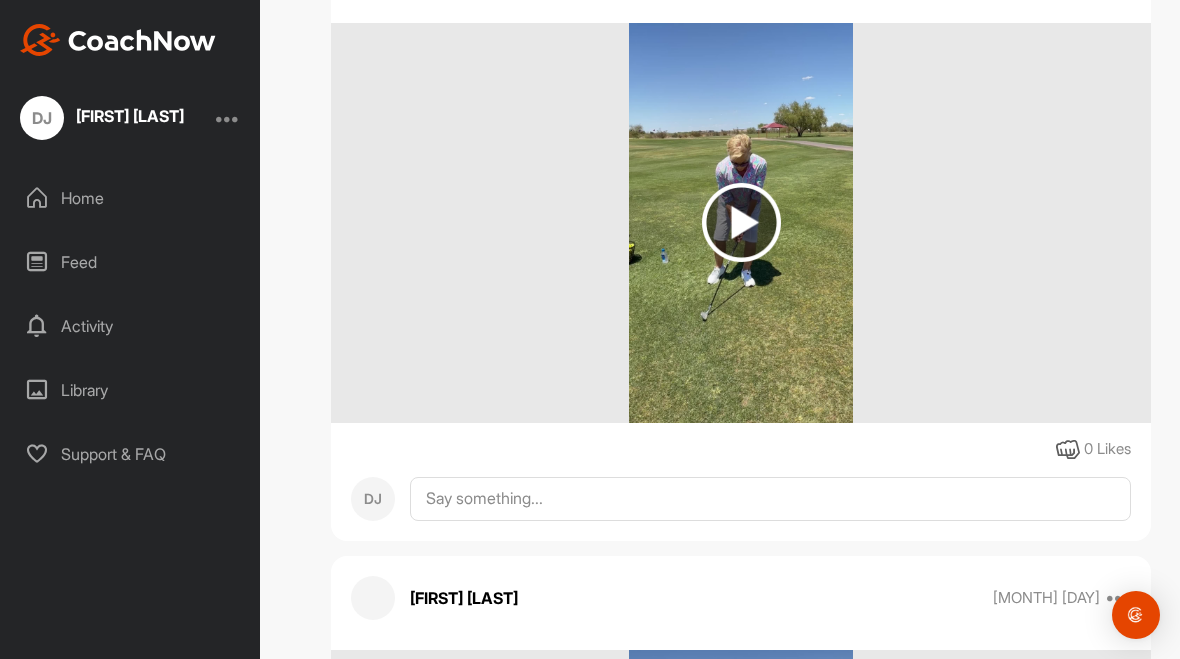 click at bounding box center (741, 222) 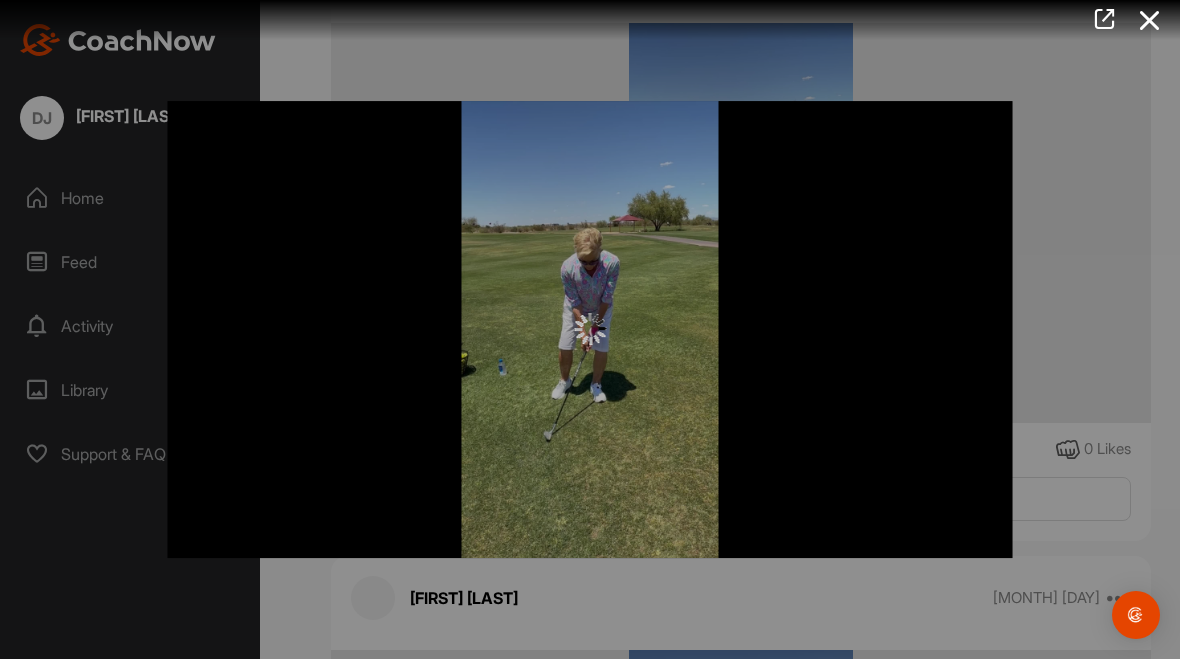 click at bounding box center [1136, 615] 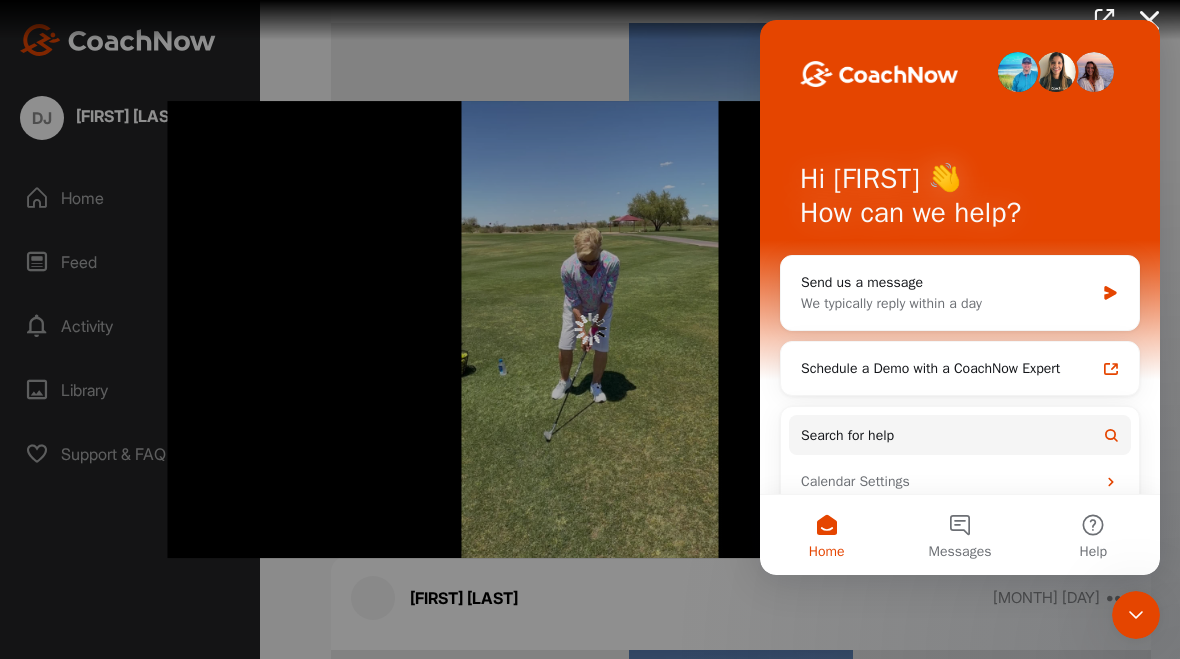 scroll, scrollTop: 0, scrollLeft: 0, axis: both 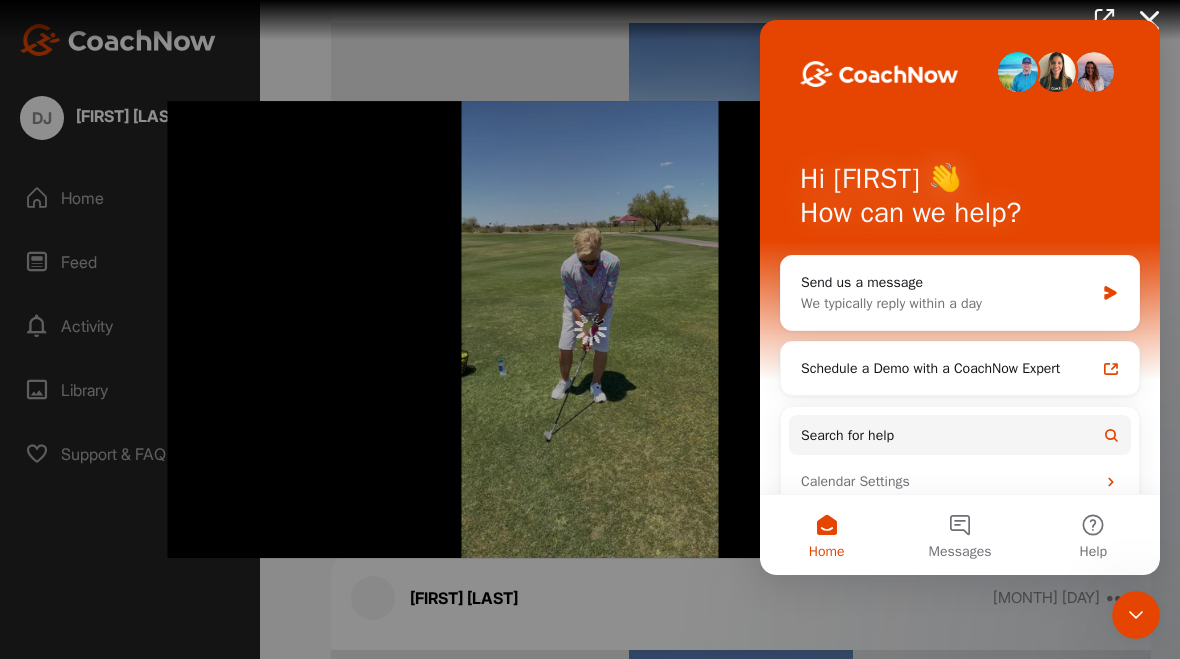 click at bounding box center [590, 329] 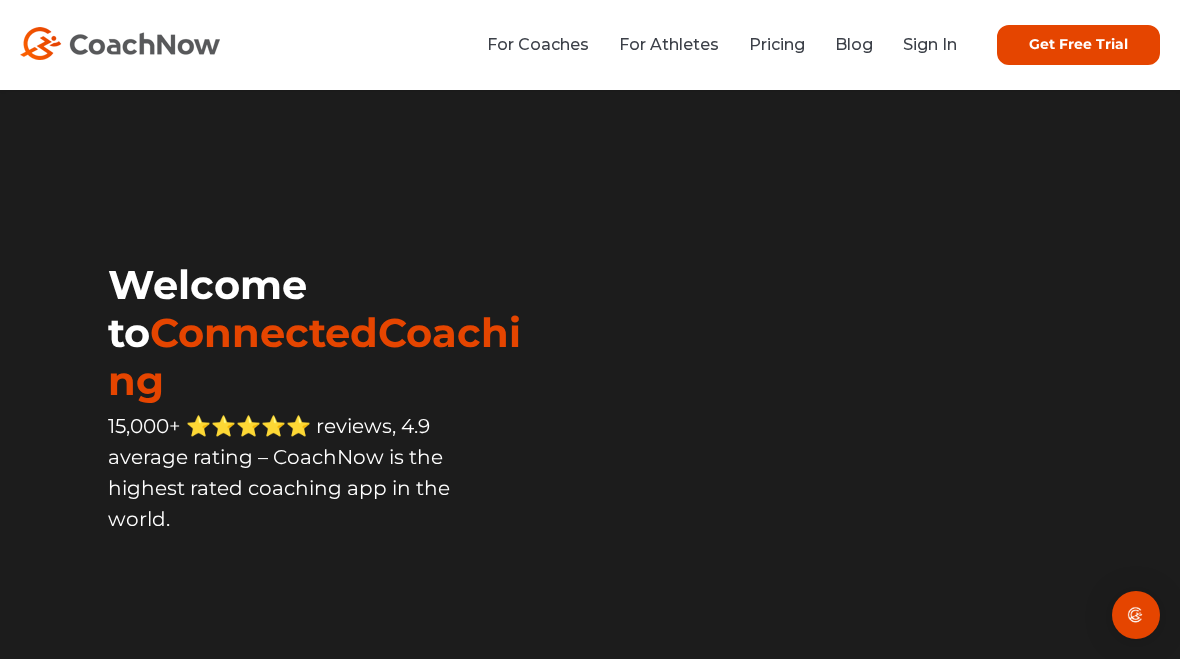 scroll, scrollTop: 0, scrollLeft: 0, axis: both 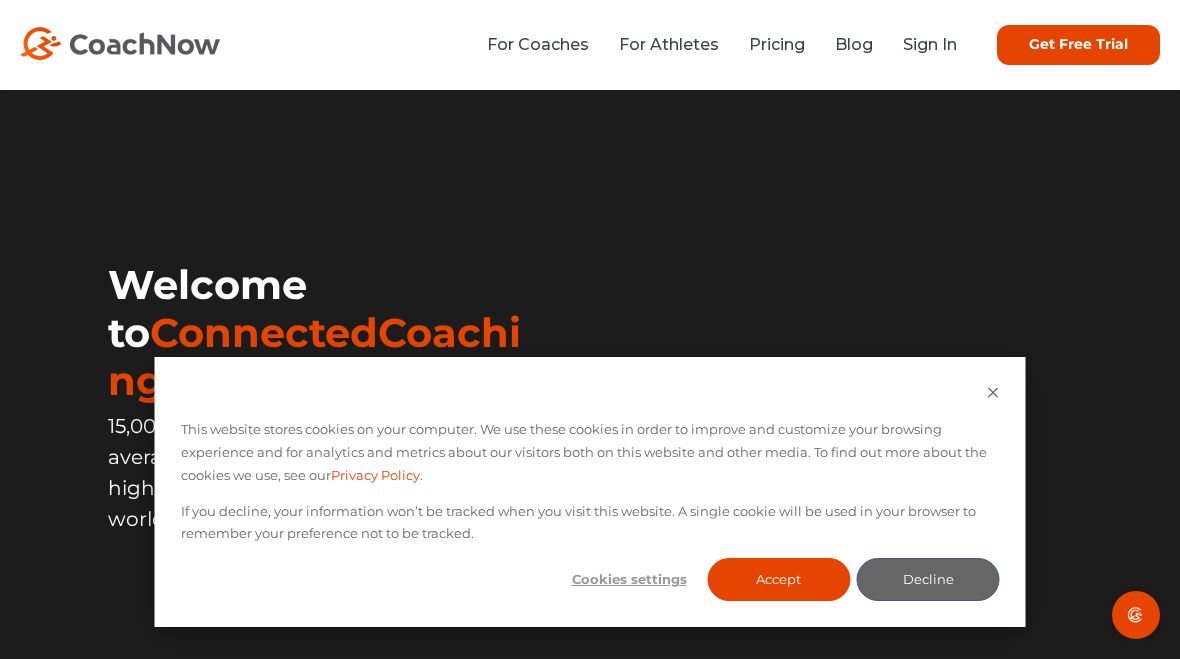 click on "Sign In" at bounding box center [930, 44] 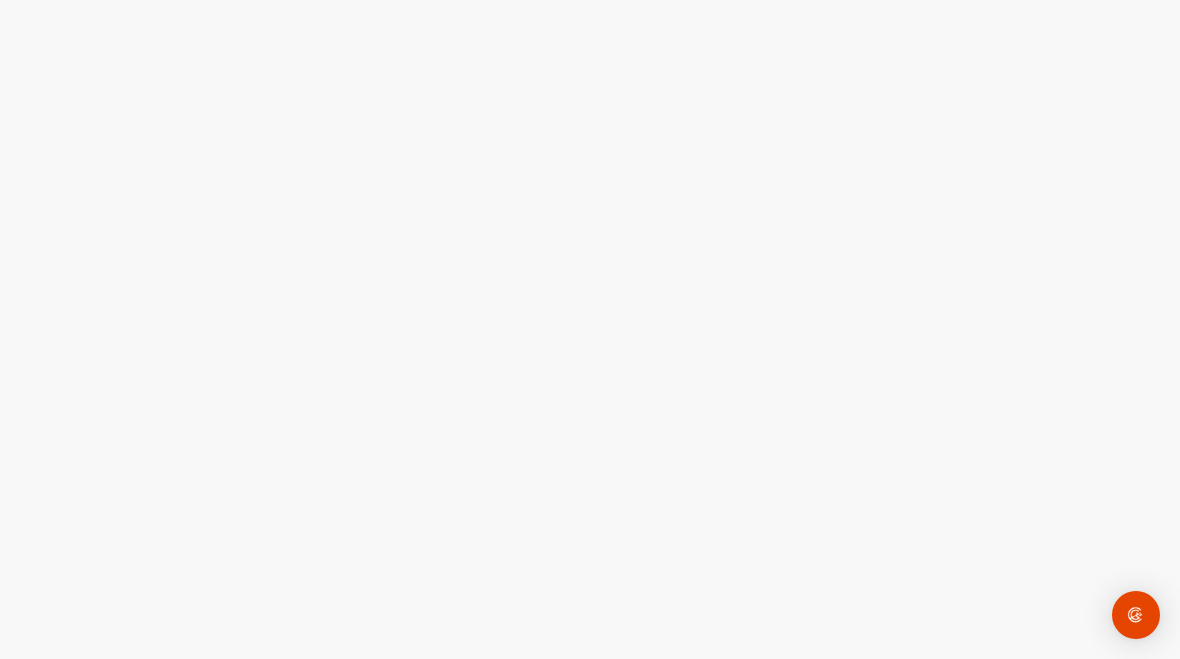 scroll, scrollTop: 0, scrollLeft: 0, axis: both 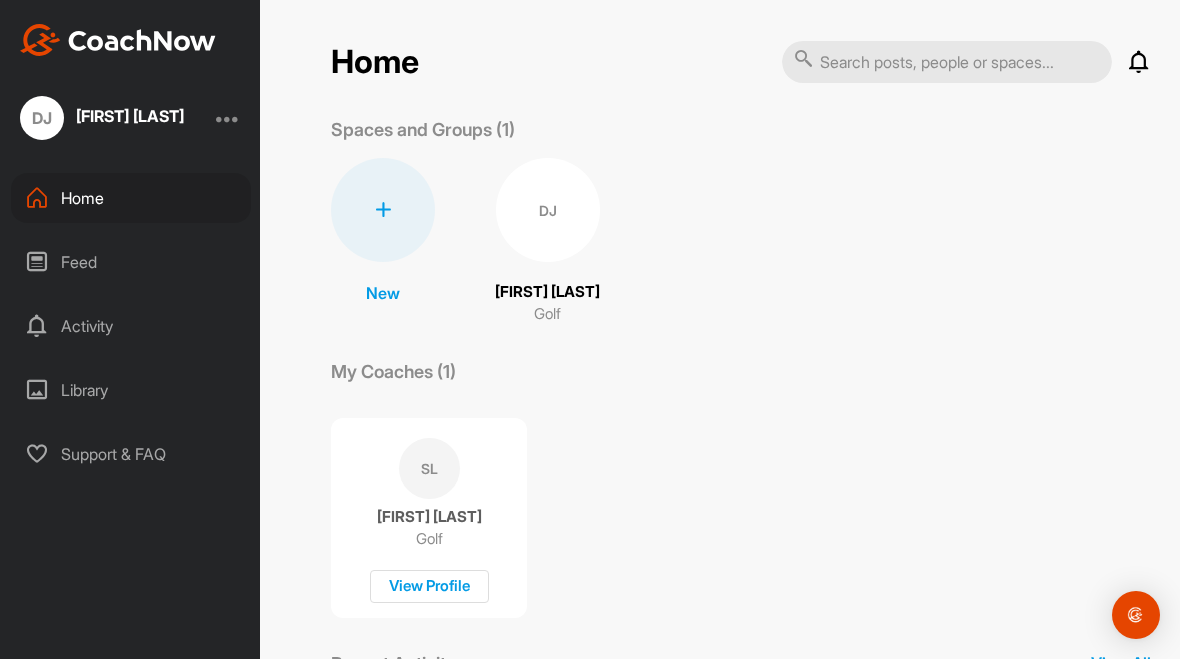 click on "DJ" at bounding box center (548, 210) 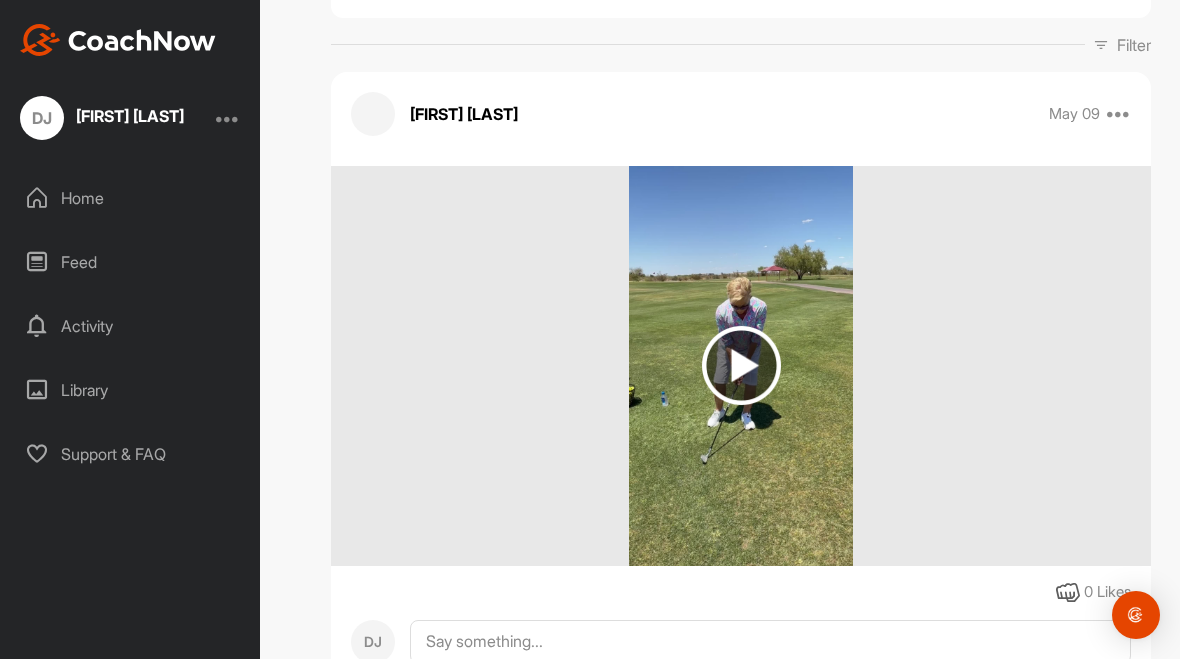 scroll, scrollTop: 285, scrollLeft: 0, axis: vertical 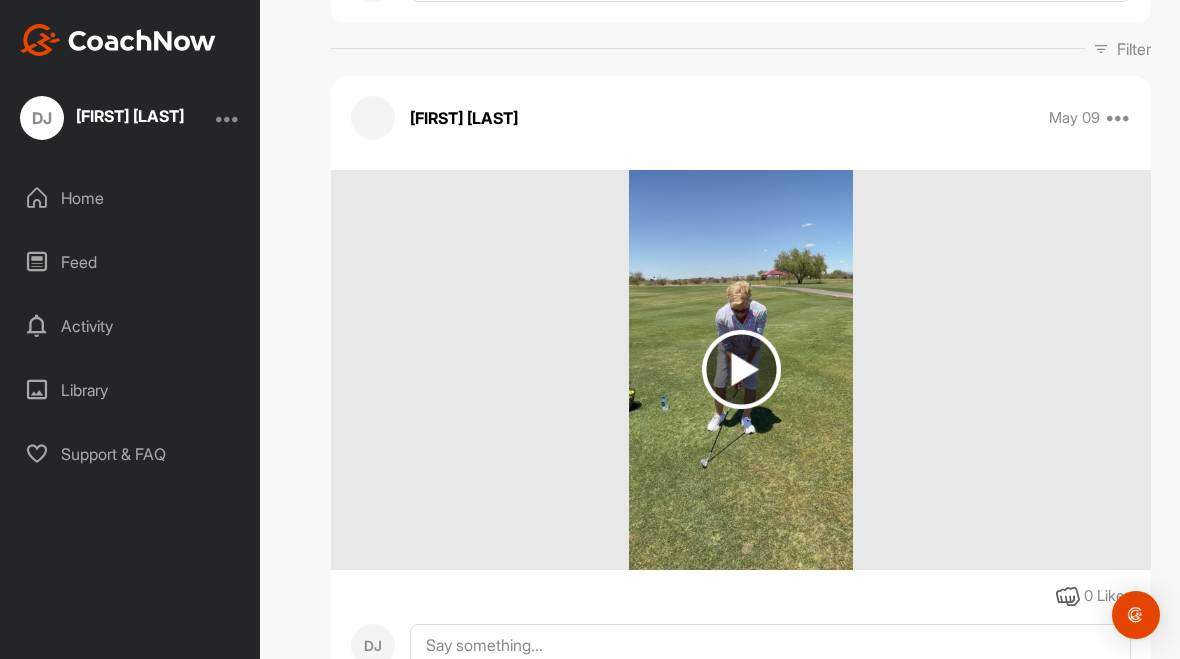 click at bounding box center [741, 369] 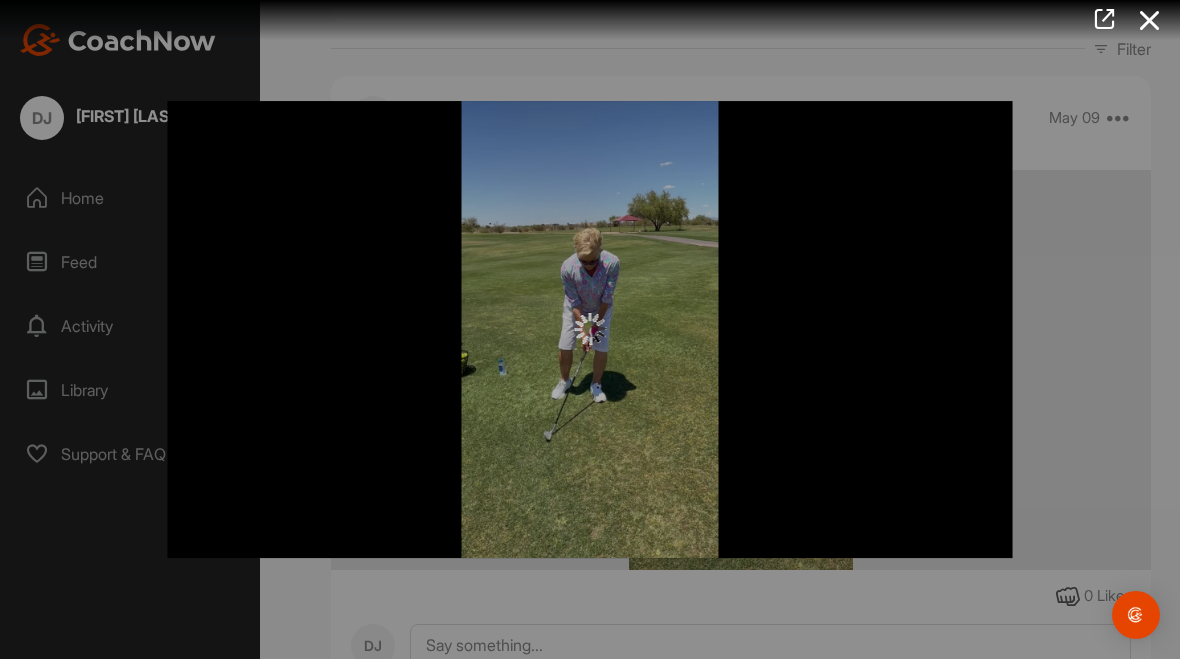 click at bounding box center [1150, 20] 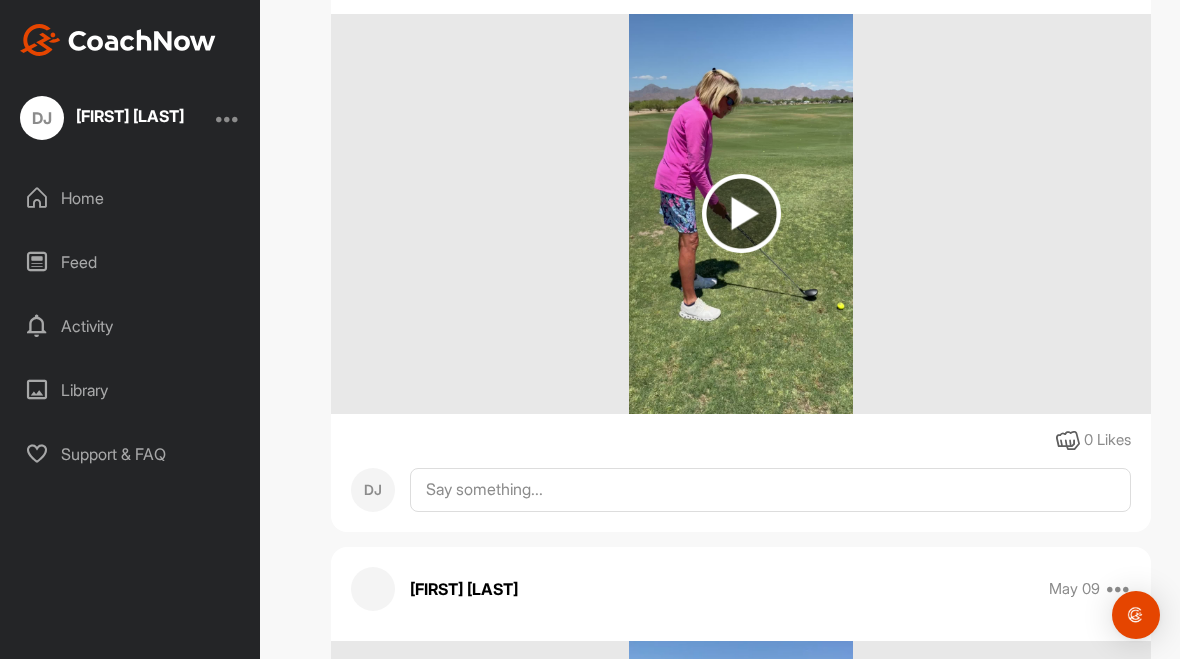 scroll, scrollTop: 4219, scrollLeft: 0, axis: vertical 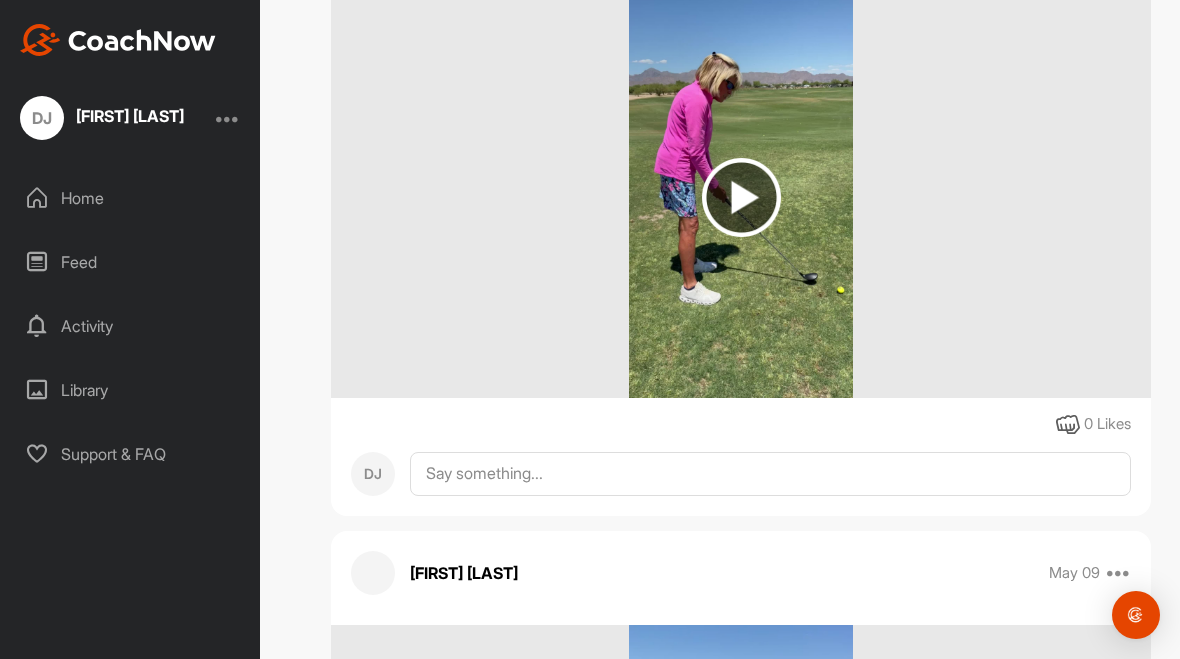 click at bounding box center (741, 197) 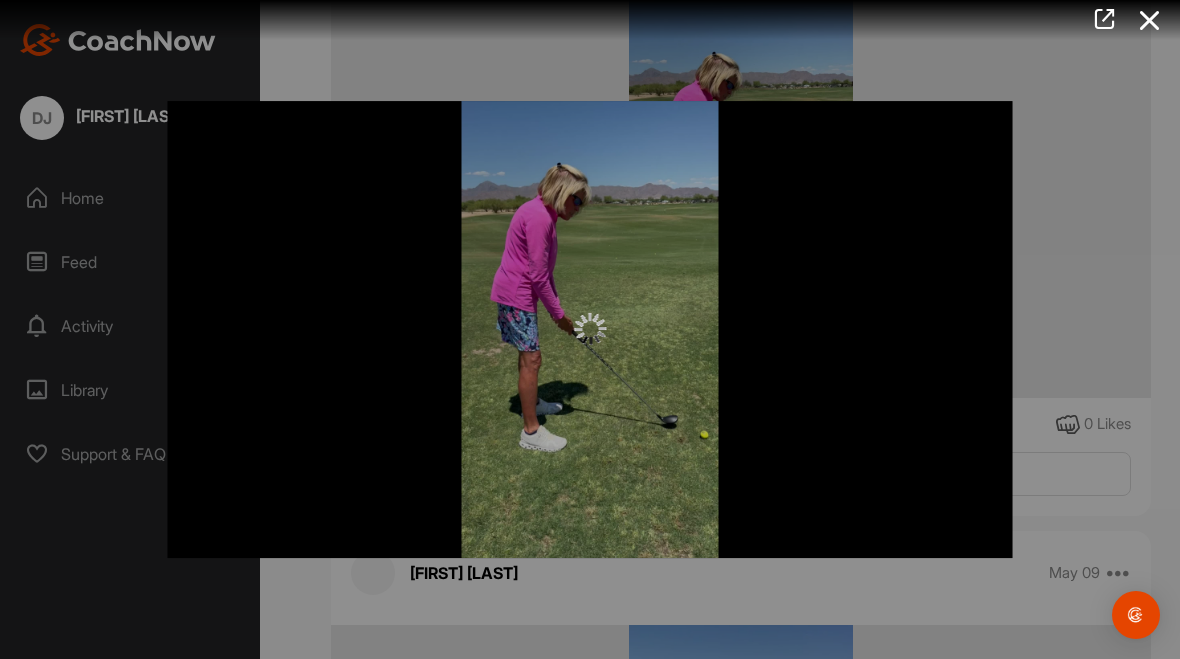 click at bounding box center (590, 330) 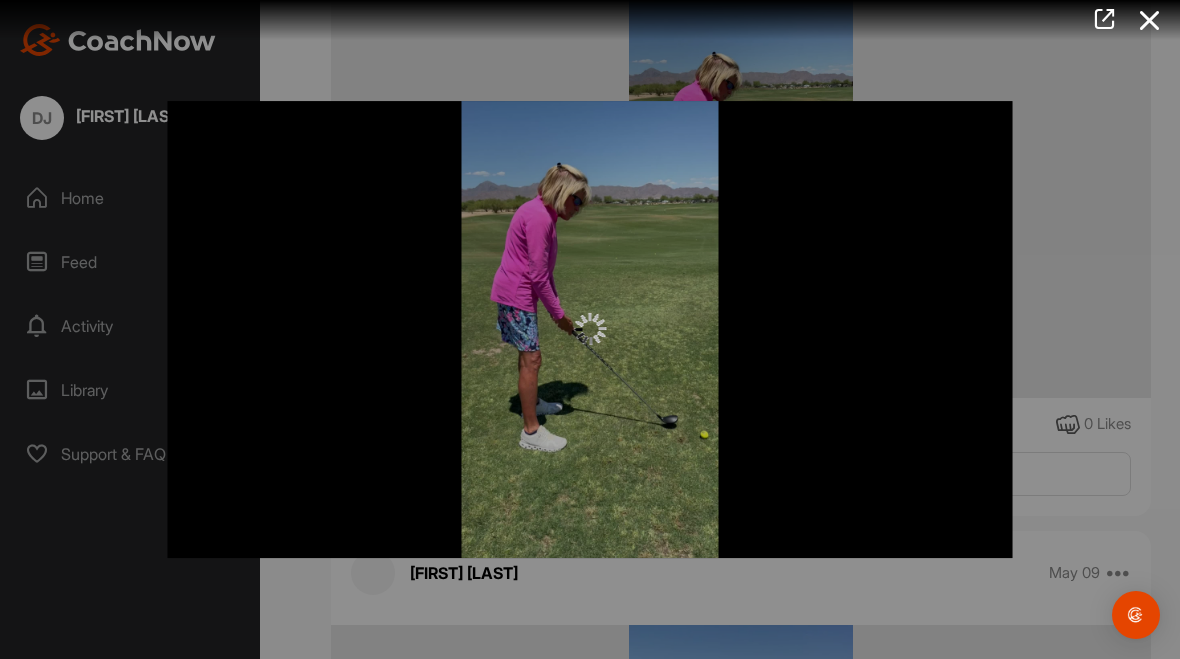click at bounding box center (590, 329) 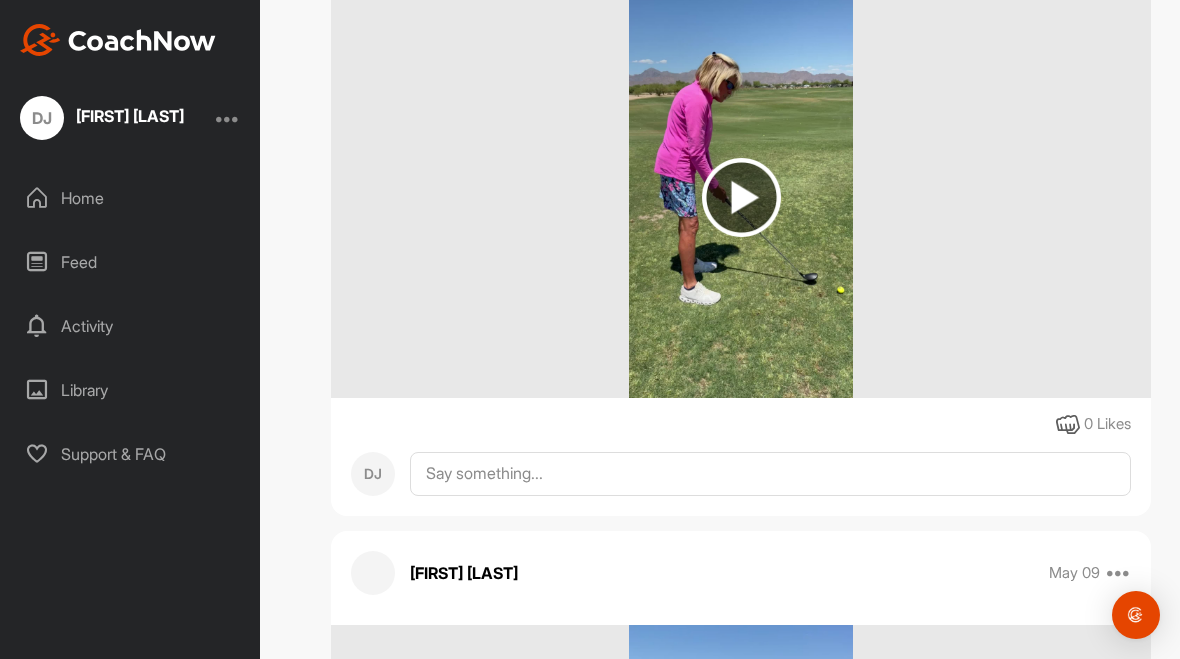 click at bounding box center (741, 197) 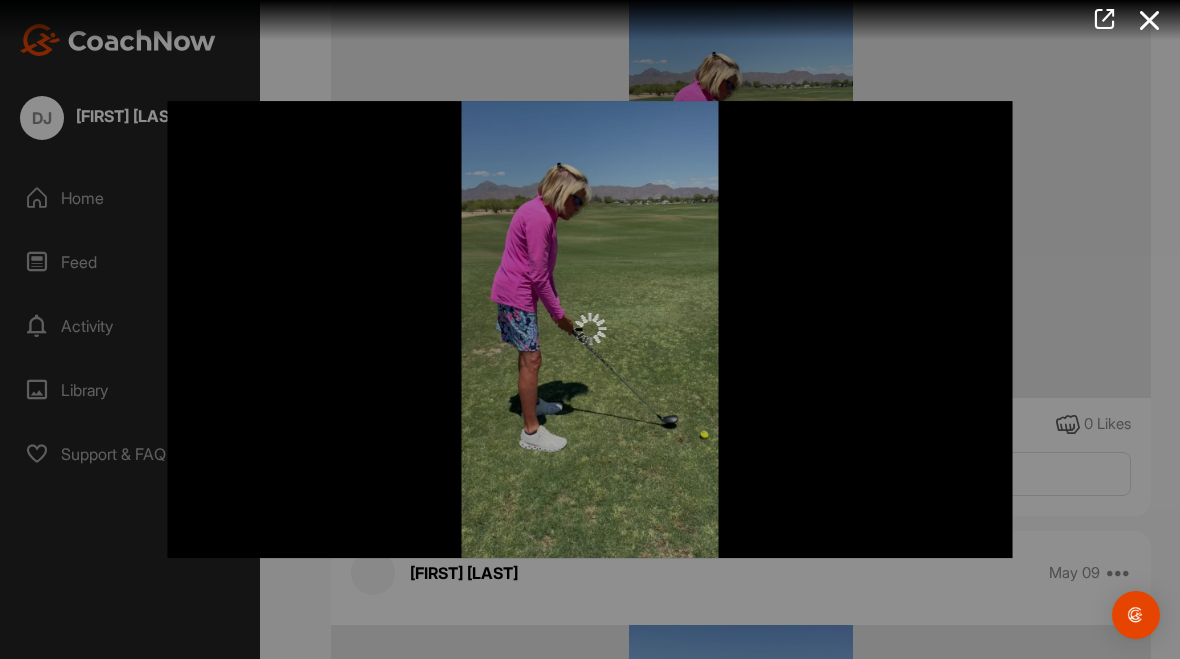 click at bounding box center (1150, 20) 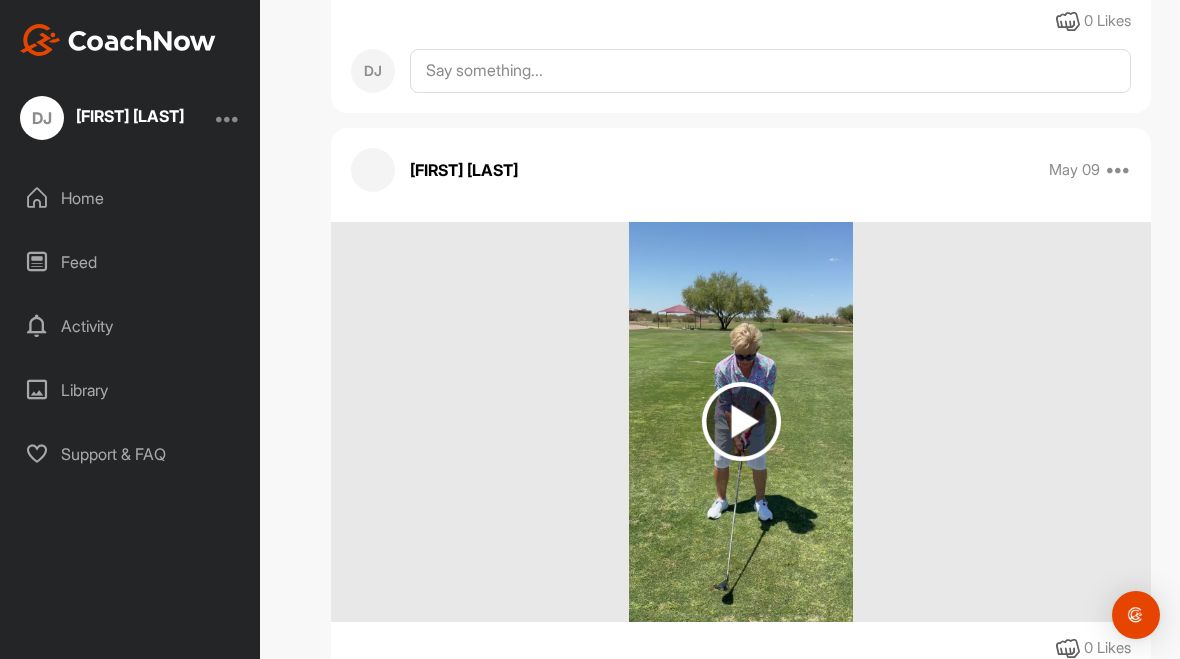 scroll, scrollTop: 4796, scrollLeft: 0, axis: vertical 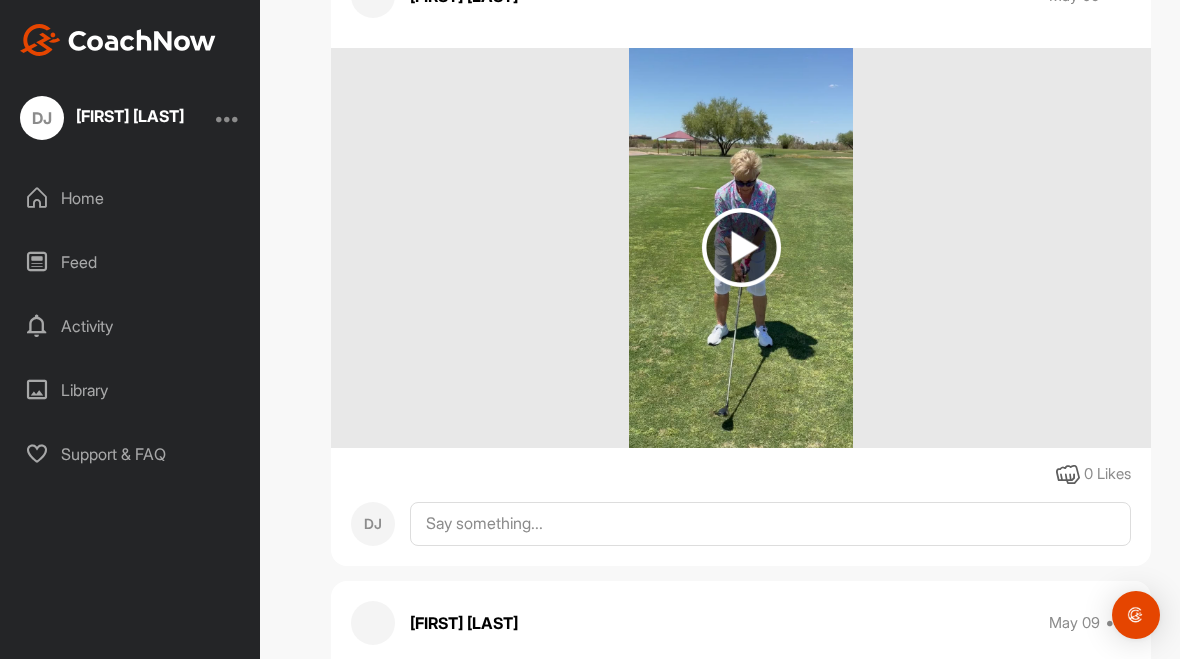 click at bounding box center (741, 247) 